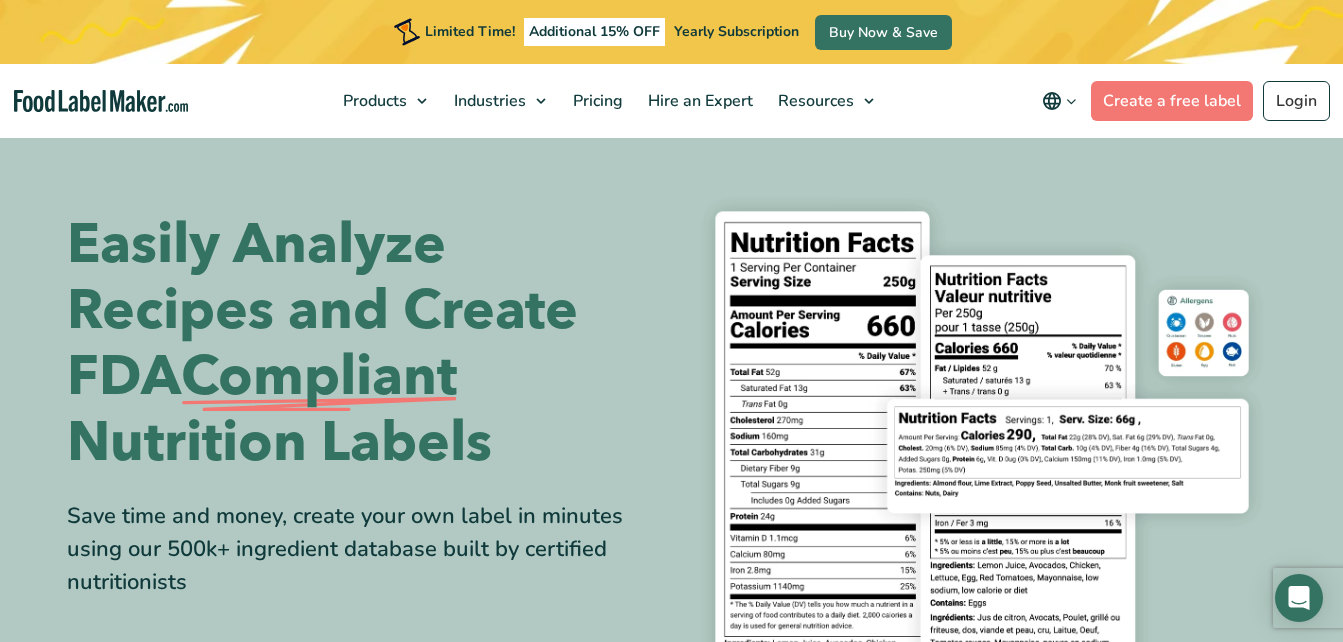 scroll, scrollTop: 0, scrollLeft: 0, axis: both 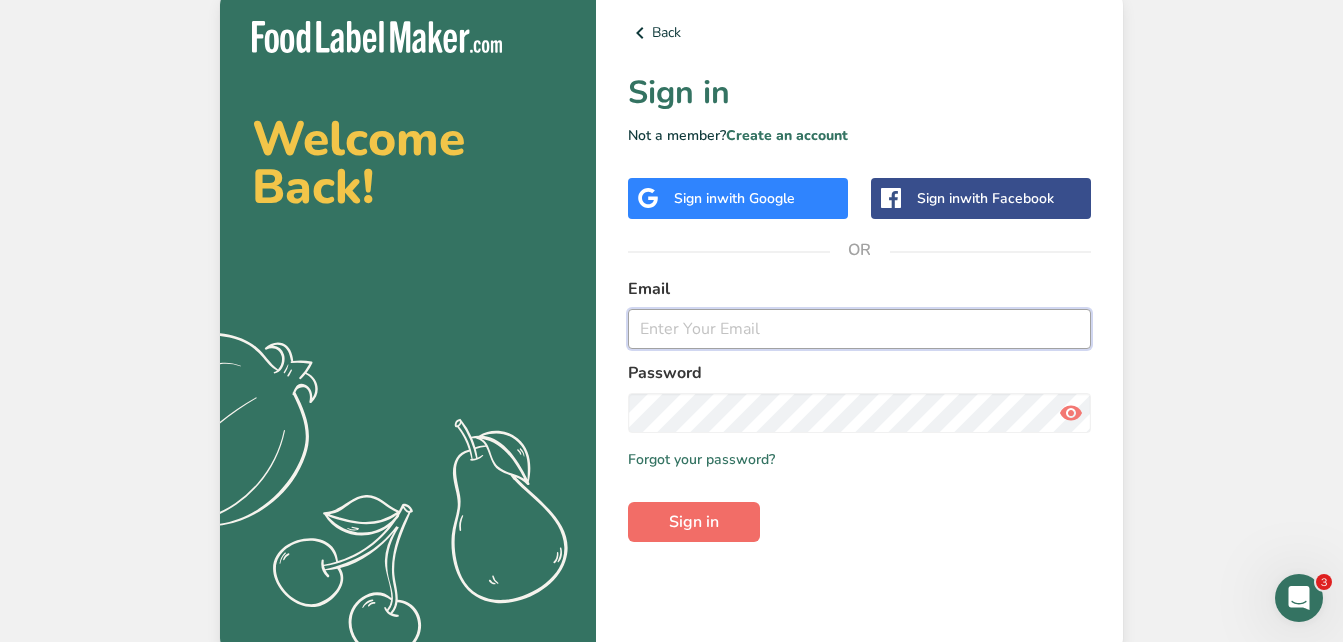 type on "cheers4cheesecakes@gmail.com" 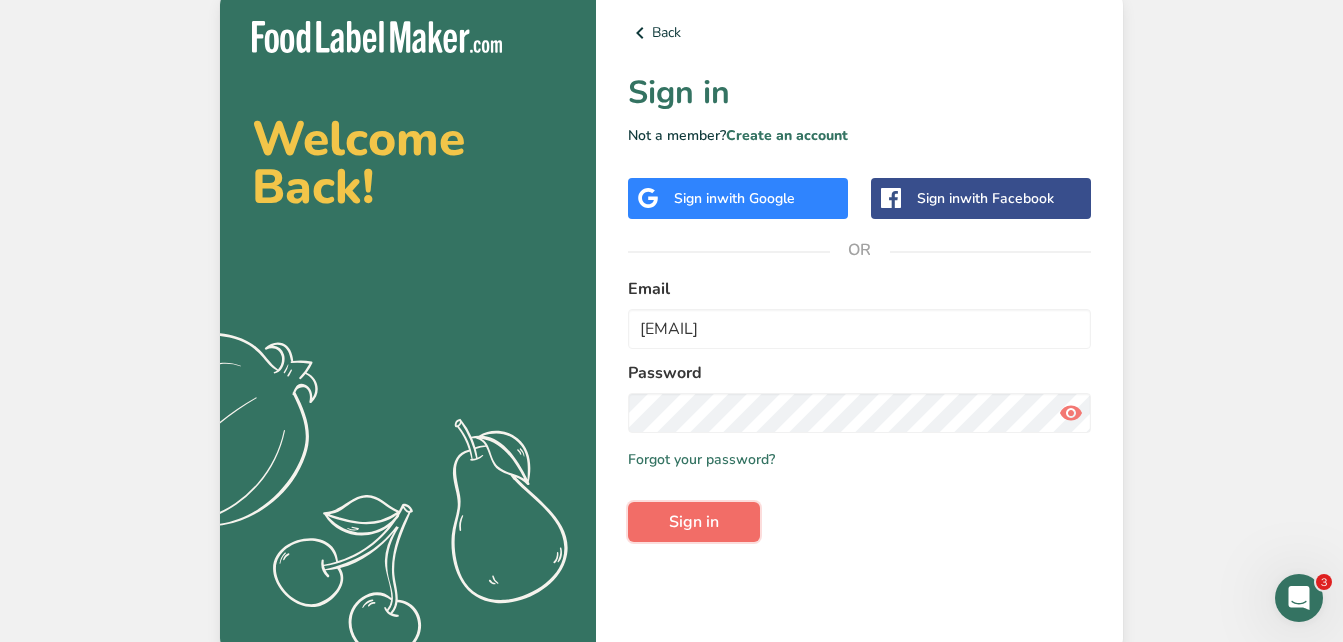 click on "Sign in" at bounding box center [694, 522] 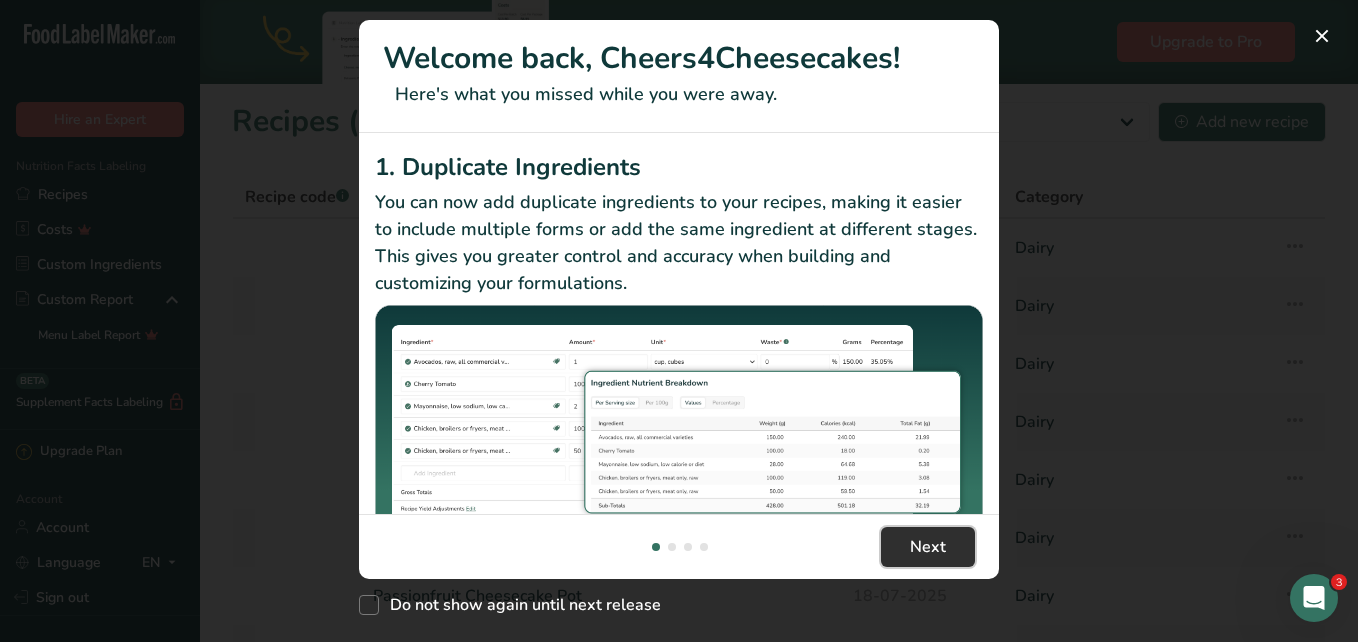 click on "Next" at bounding box center [928, 547] 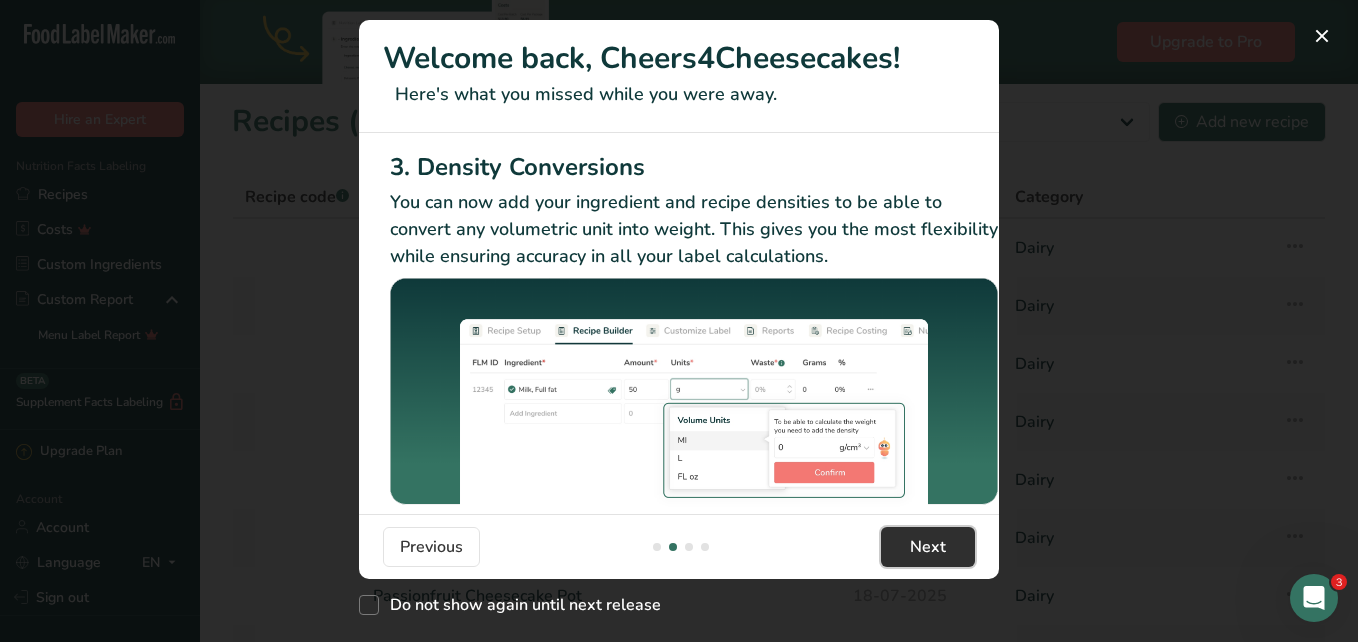 click on "Next" at bounding box center [928, 547] 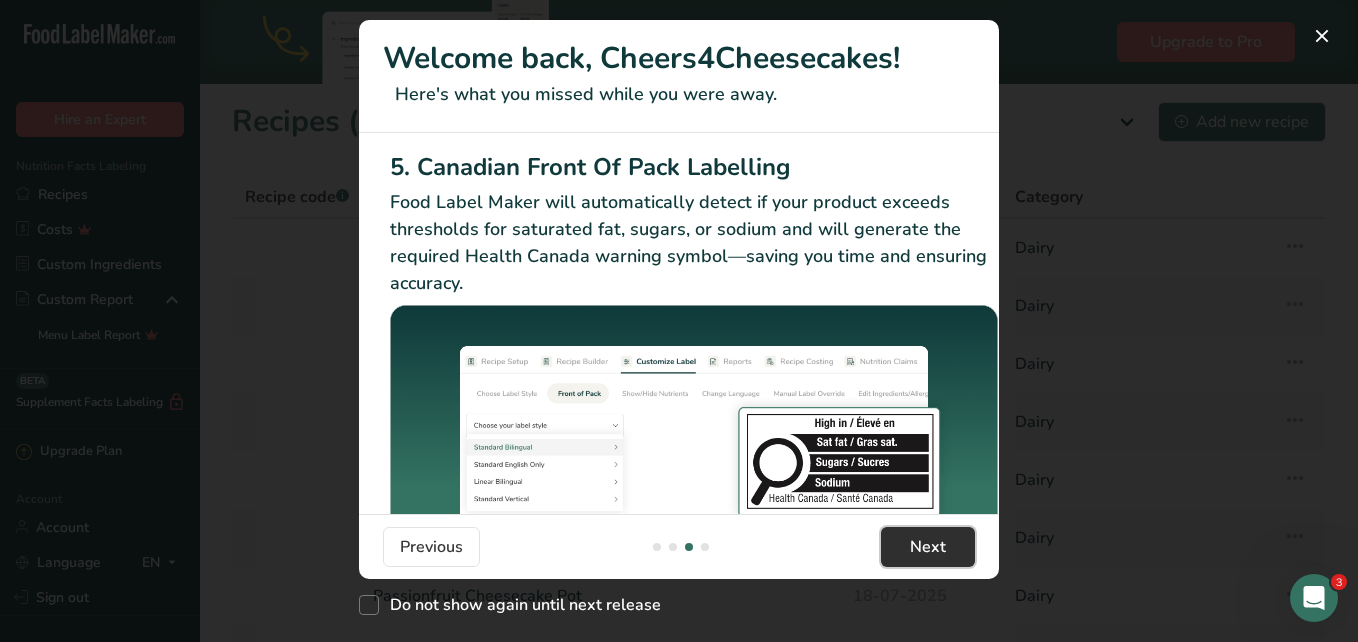 click on "Next" at bounding box center [928, 547] 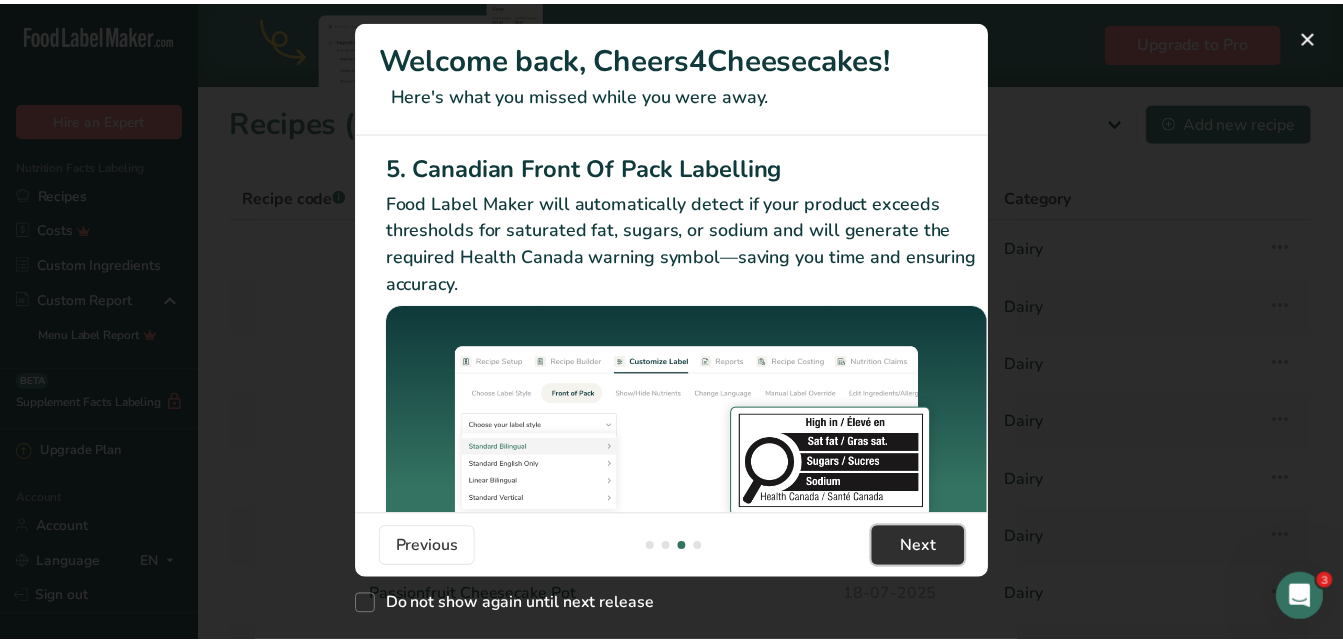 scroll, scrollTop: 0, scrollLeft: 1905, axis: horizontal 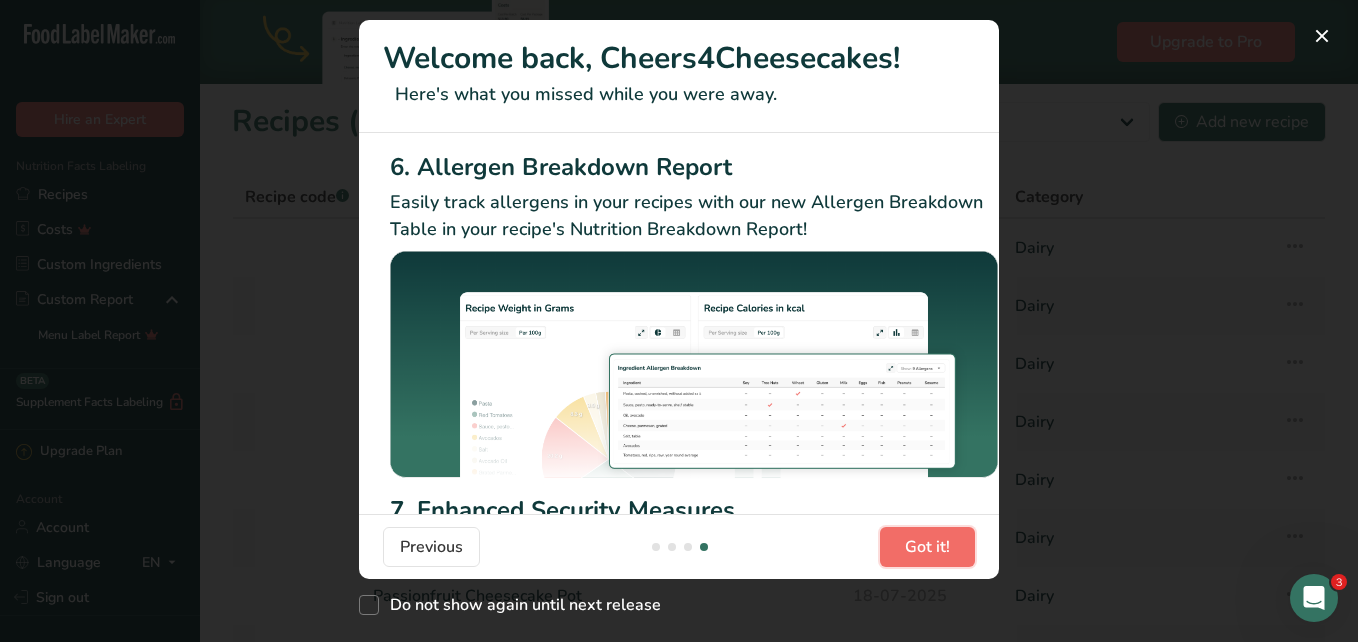 click on "Got it!" at bounding box center [927, 547] 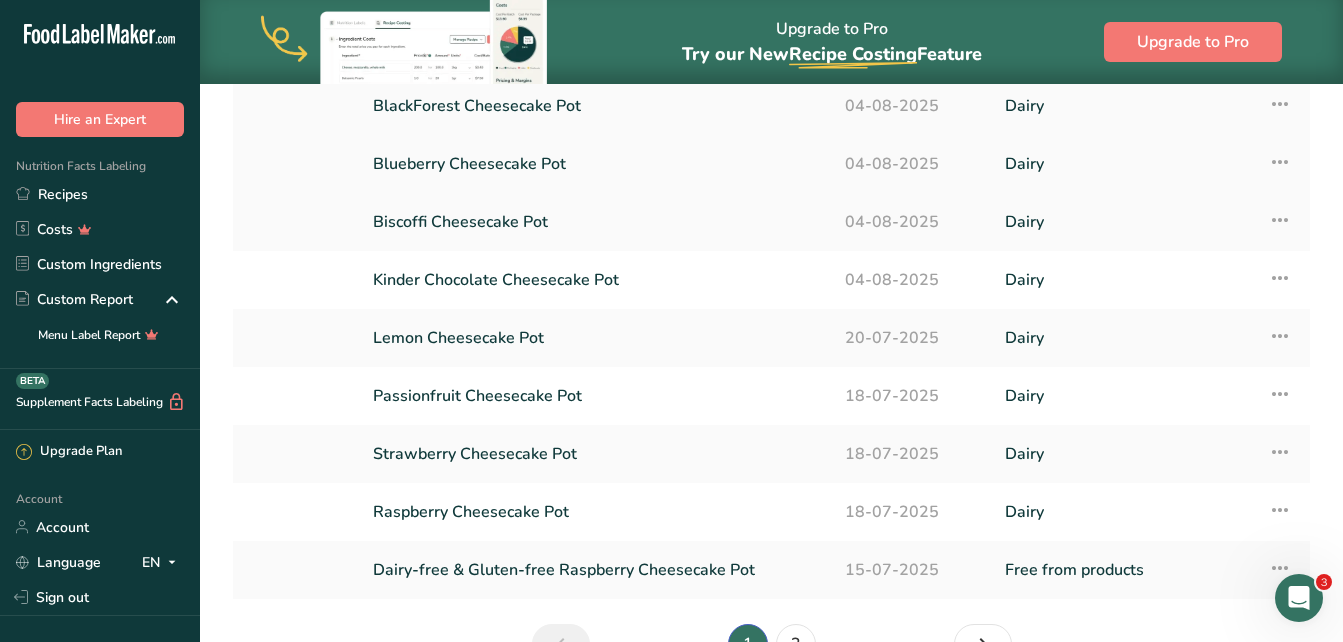 scroll, scrollTop: 300, scrollLeft: 0, axis: vertical 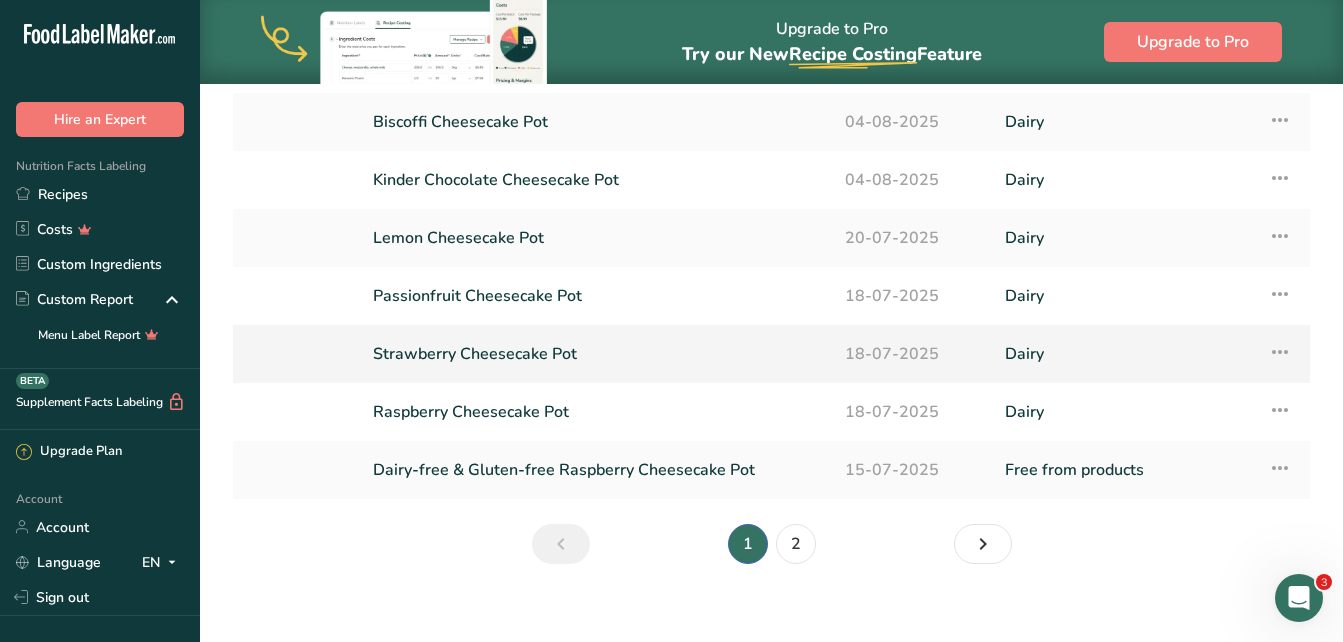 click on "Strawberry Cheesecake Pot" at bounding box center [597, 354] 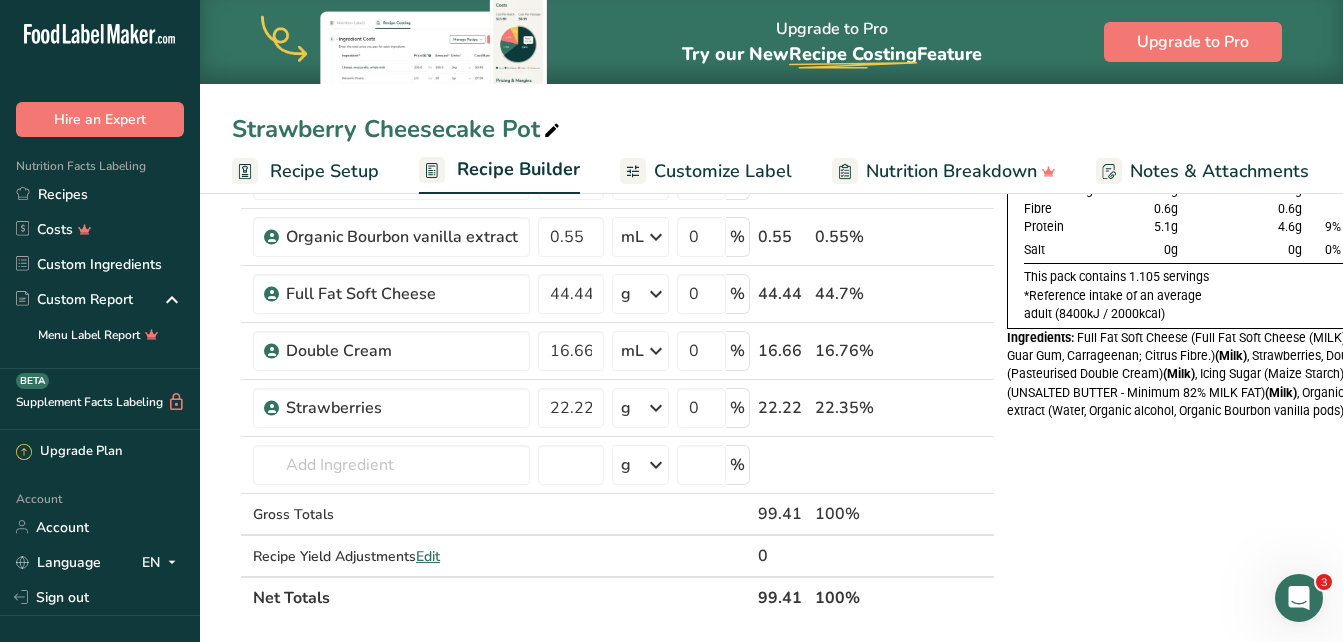 scroll, scrollTop: 300, scrollLeft: 0, axis: vertical 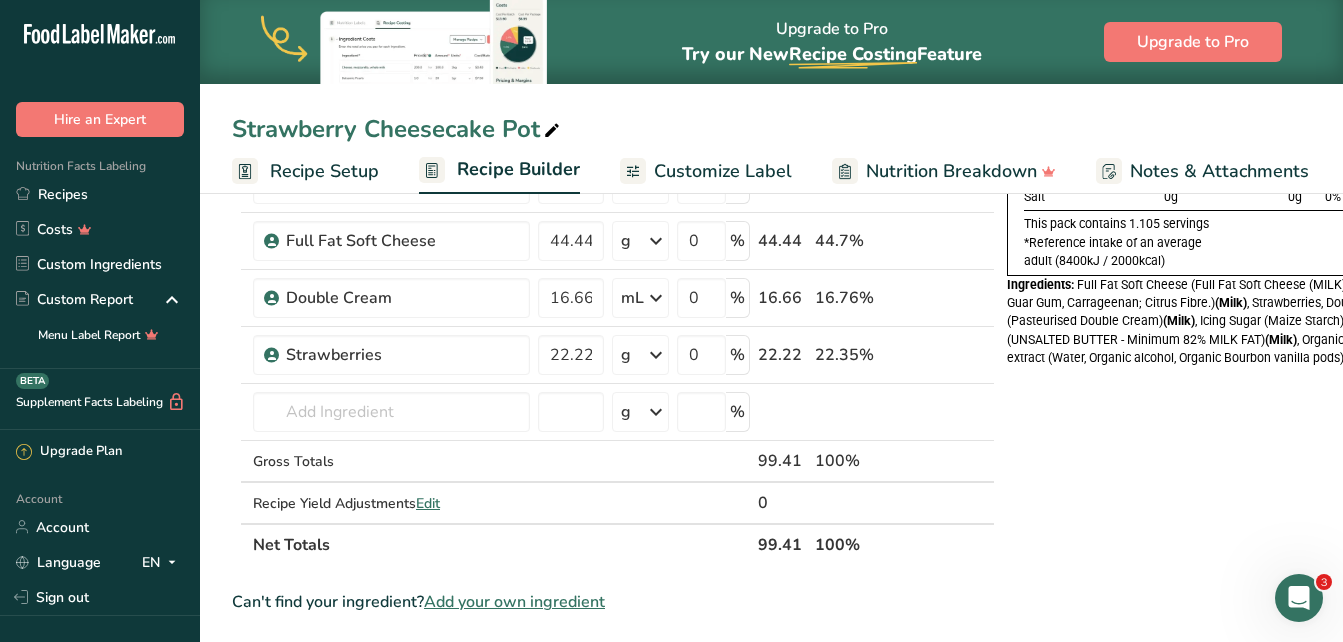 click on "Add your own ingredient" at bounding box center (514, 602) 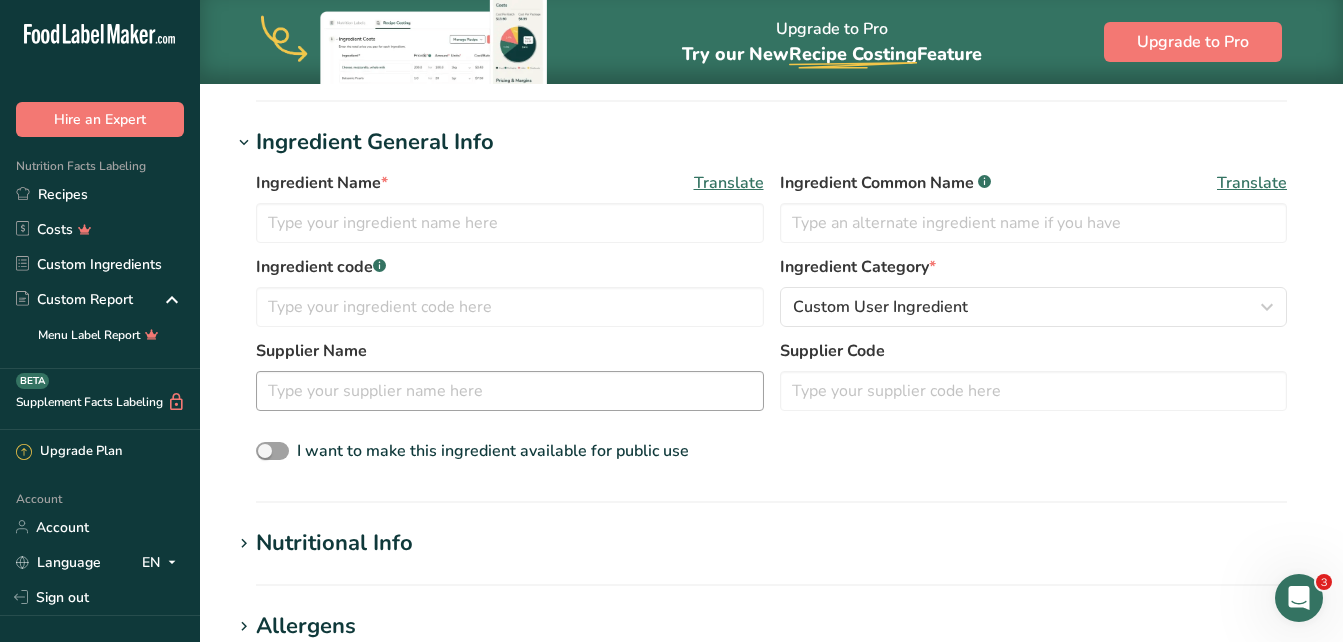 scroll, scrollTop: 300, scrollLeft: 0, axis: vertical 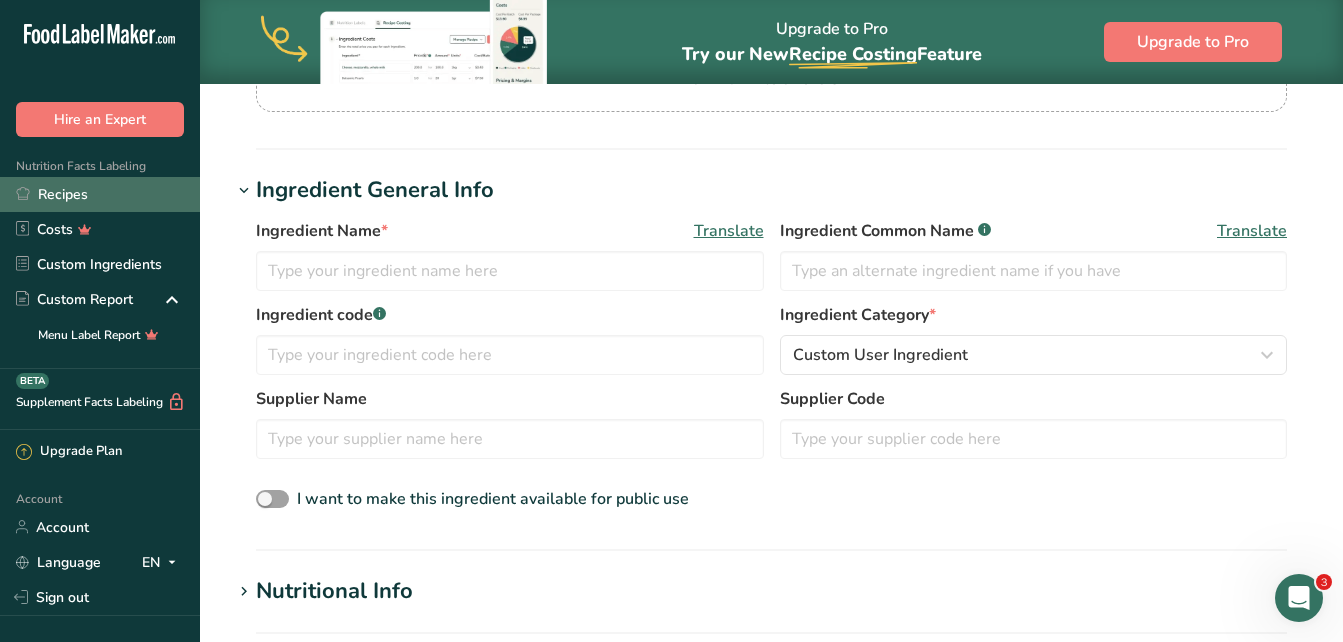 click on "Recipes" at bounding box center (100, 194) 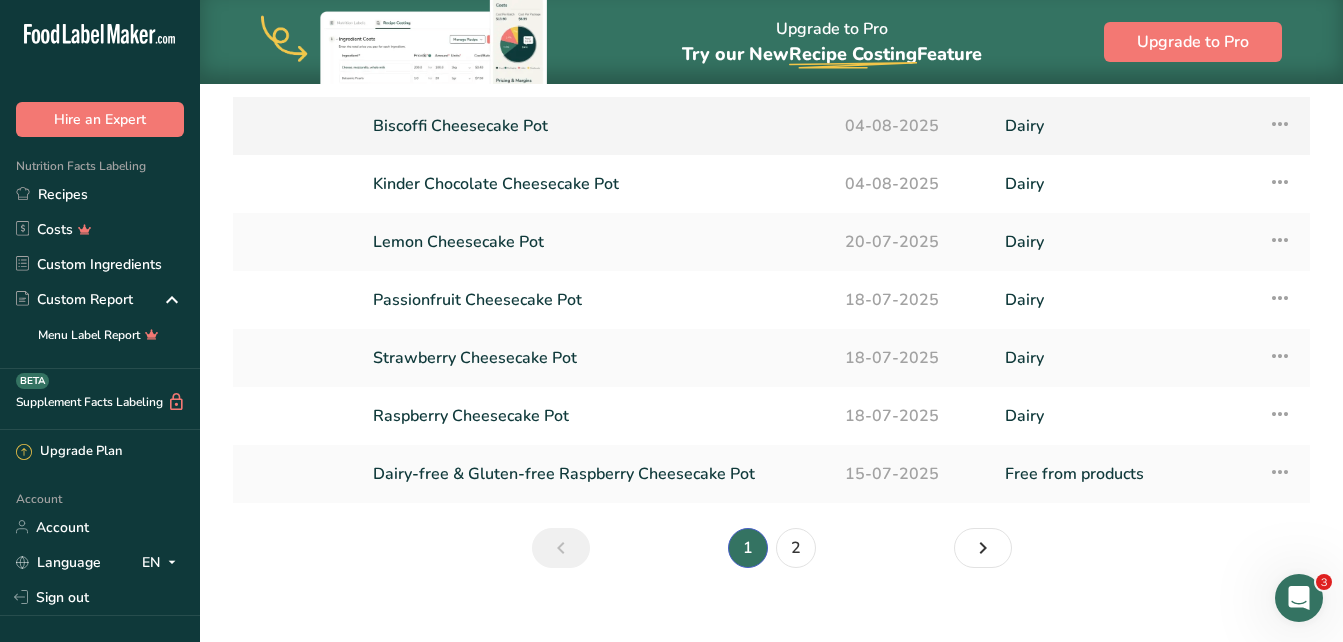 scroll, scrollTop: 300, scrollLeft: 0, axis: vertical 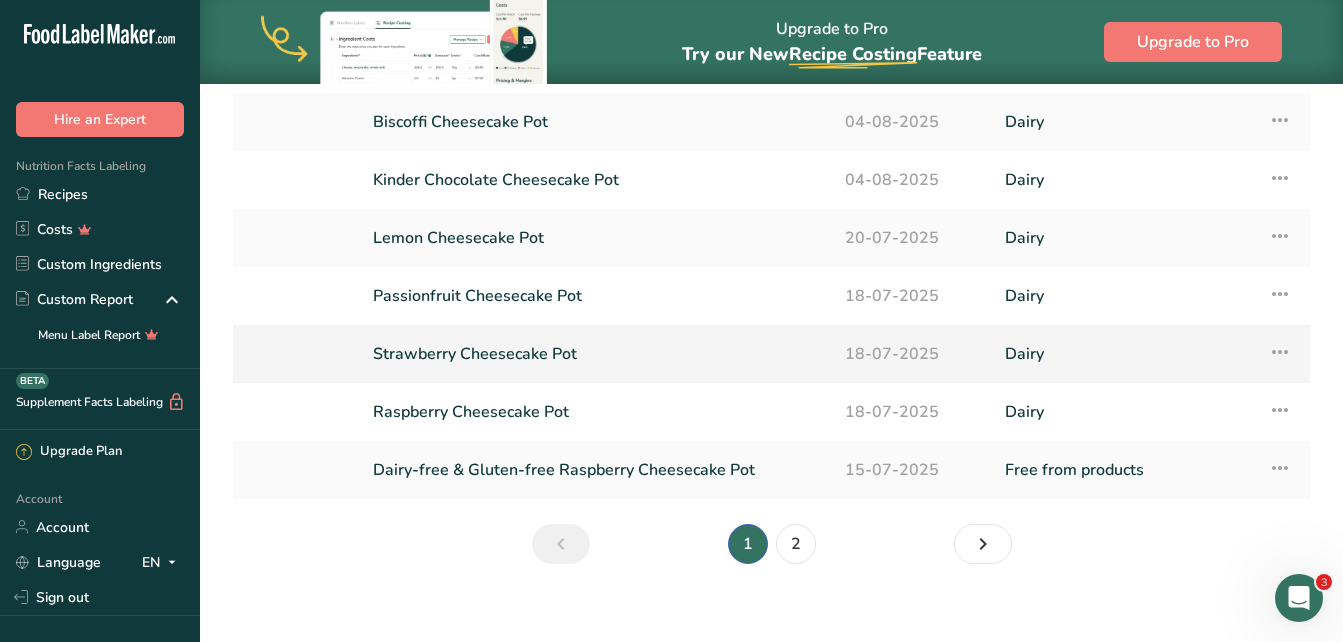 click on "Strawberry Cheesecake Pot" at bounding box center [597, 354] 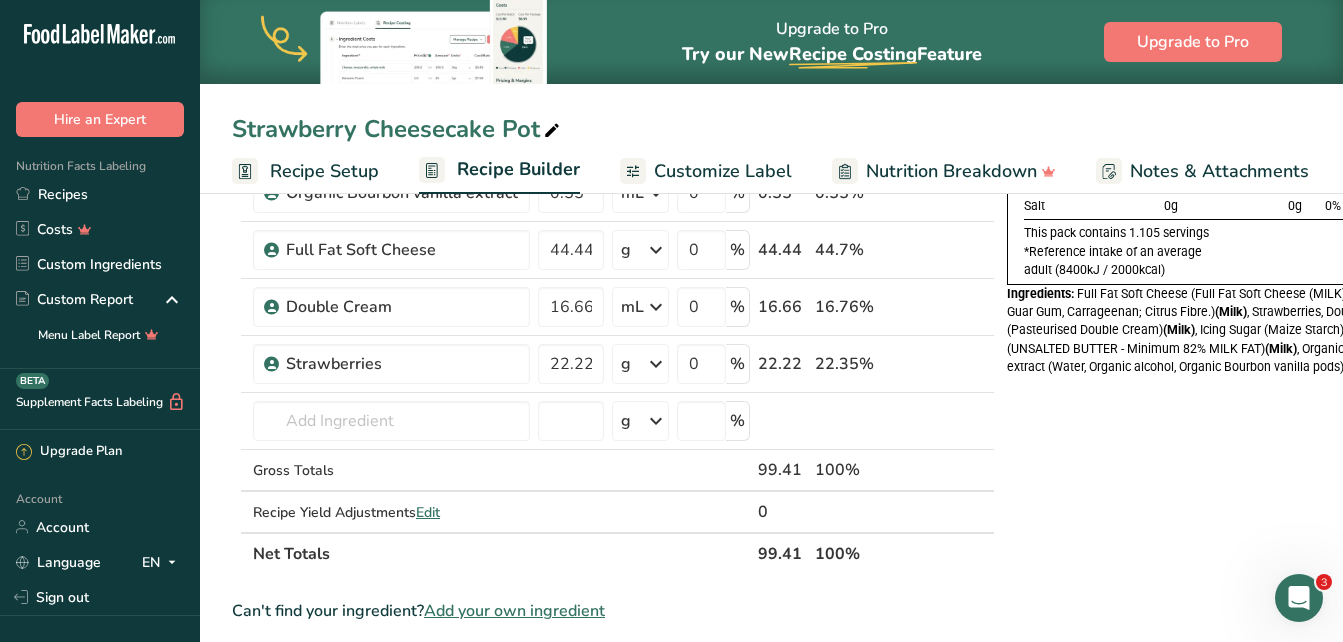 scroll, scrollTop: 300, scrollLeft: 0, axis: vertical 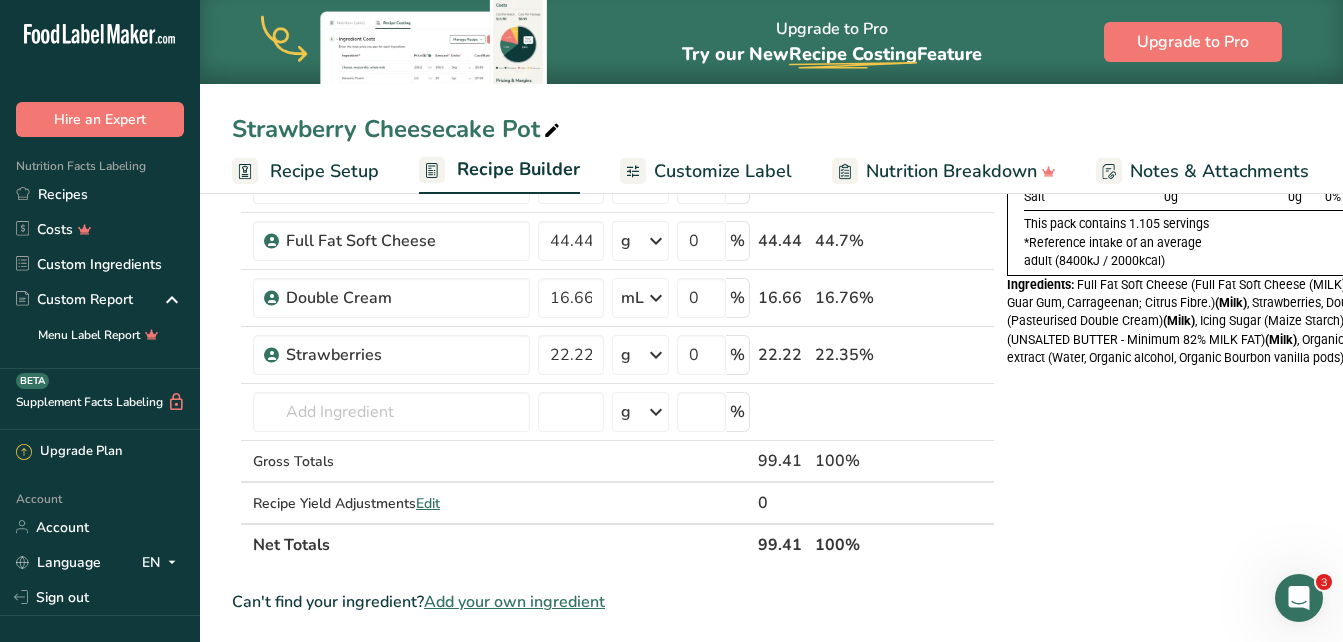 click on "Add your own ingredient" at bounding box center [514, 602] 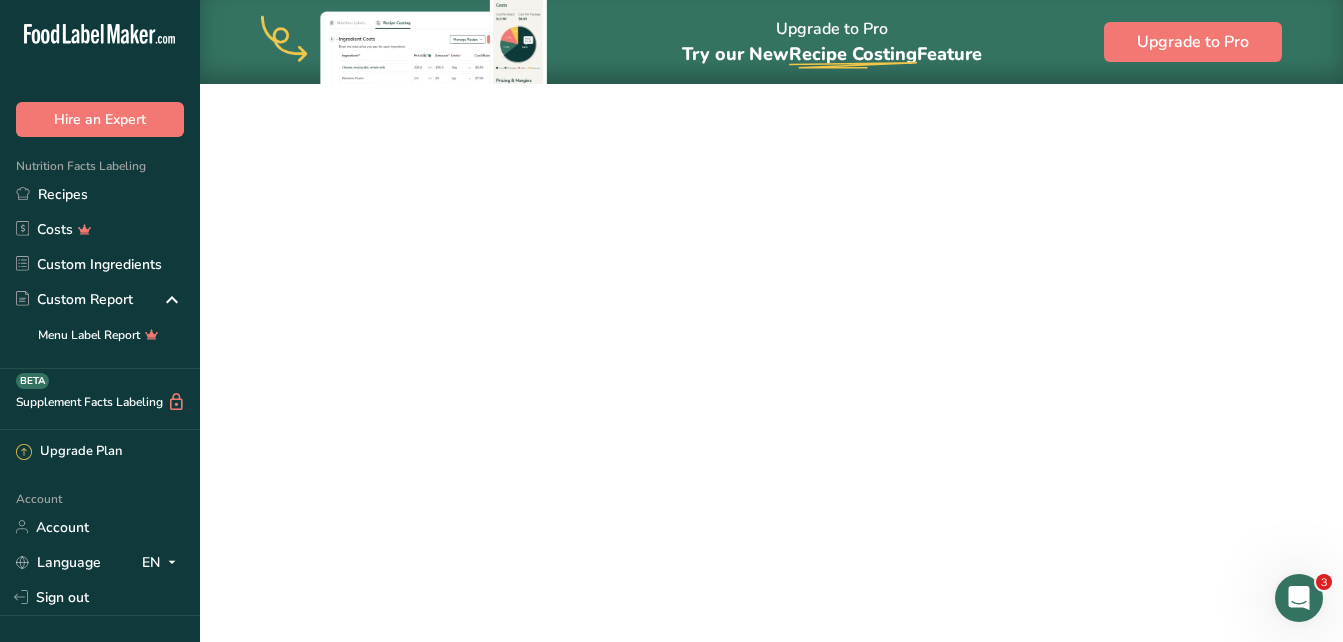 scroll, scrollTop: 0, scrollLeft: 0, axis: both 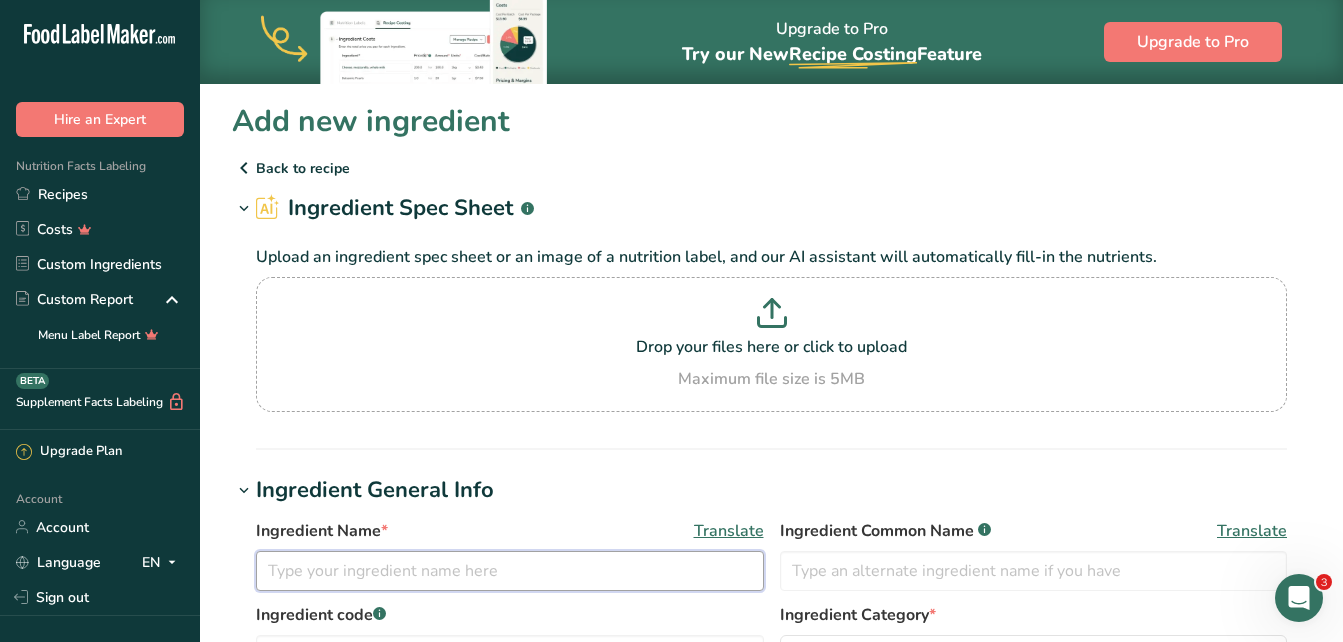 click at bounding box center (510, 571) 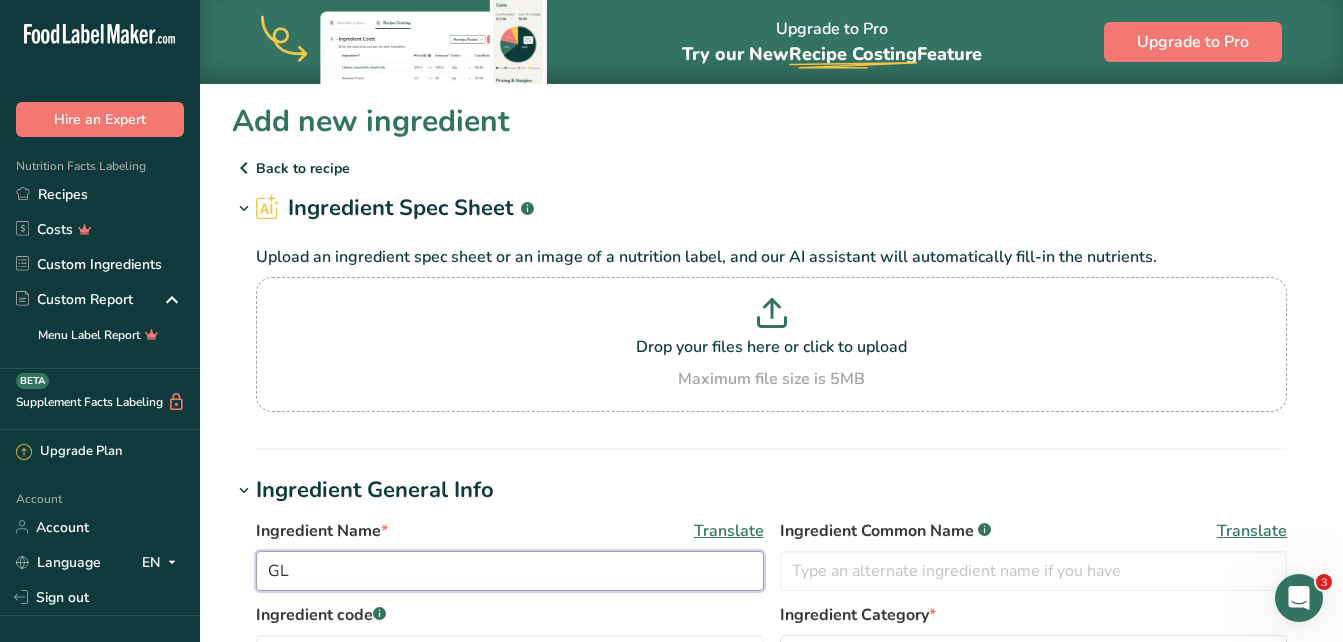 type on "G" 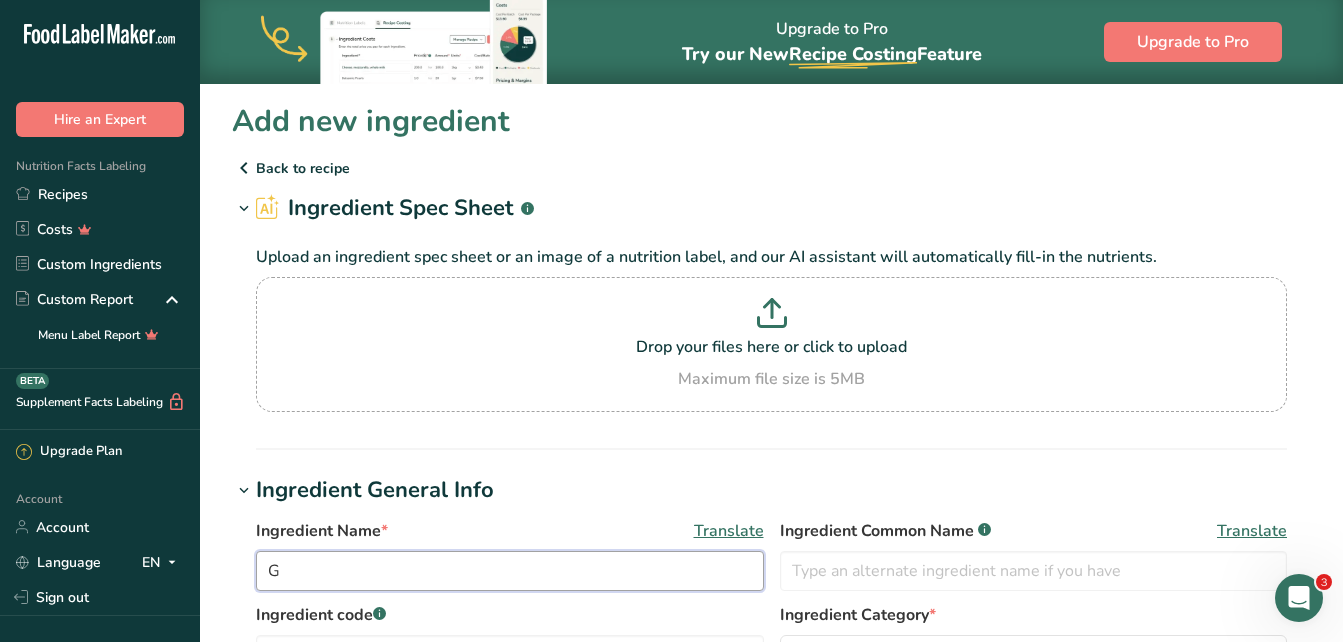 type 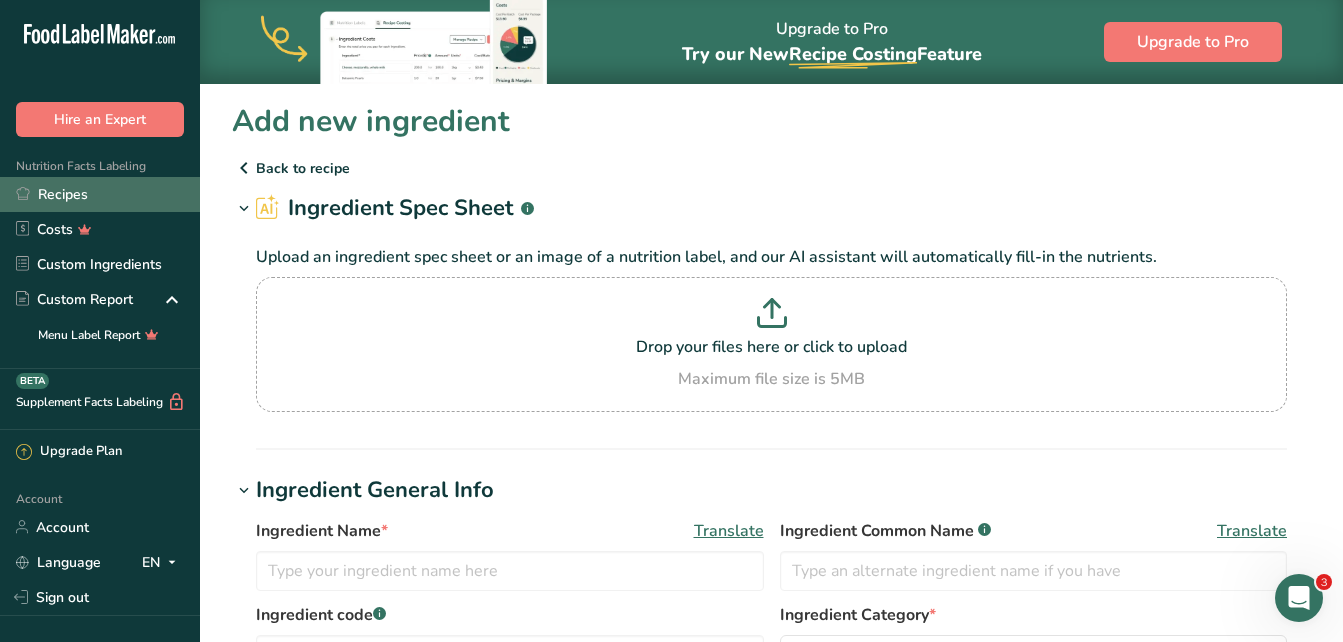 click on "Recipes" at bounding box center [100, 194] 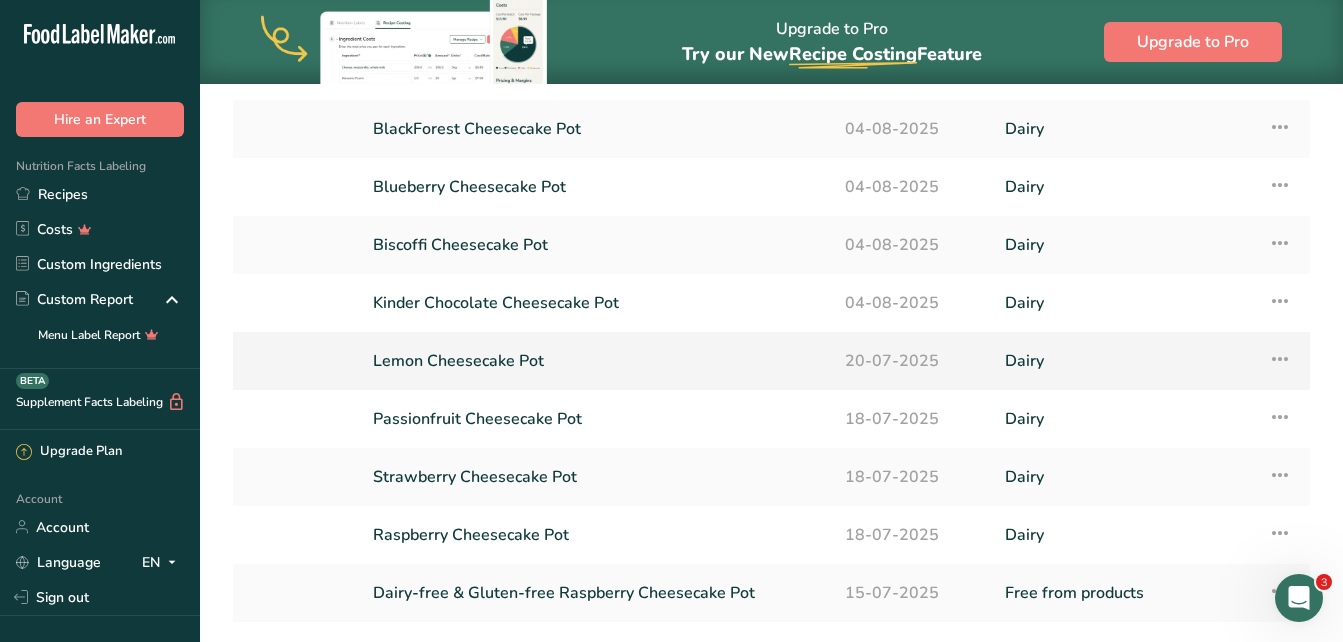 scroll, scrollTop: 200, scrollLeft: 0, axis: vertical 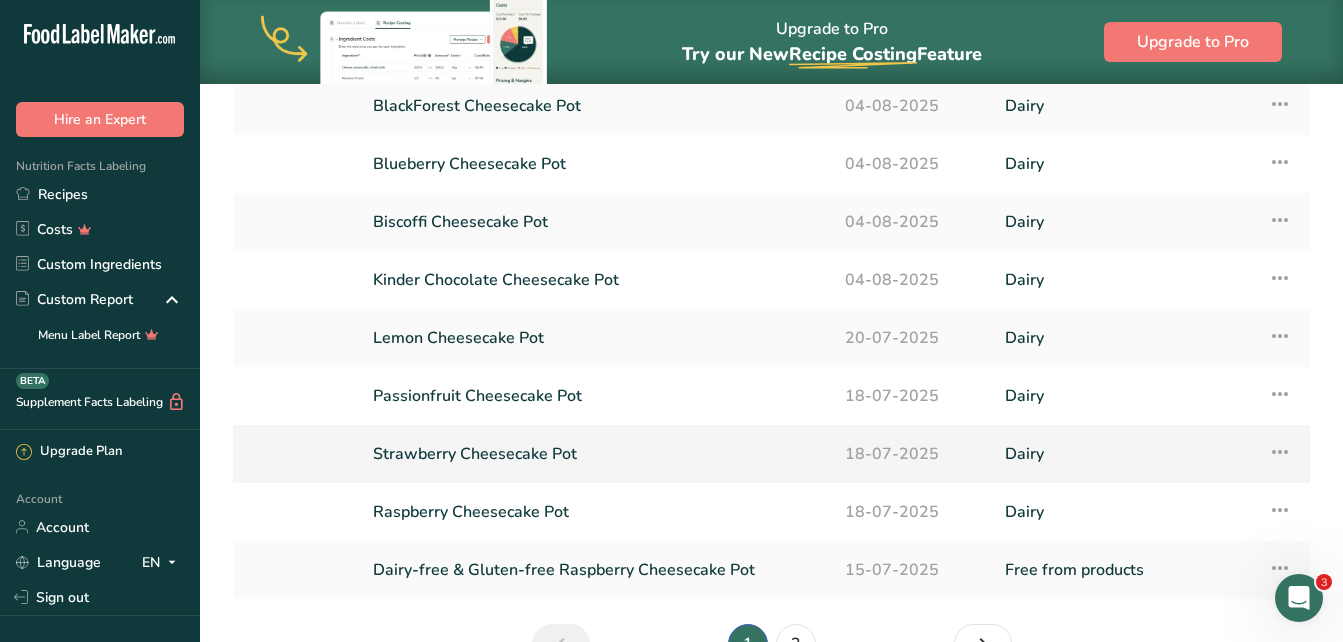 click on "Strawberry Cheesecake Pot" at bounding box center [597, 454] 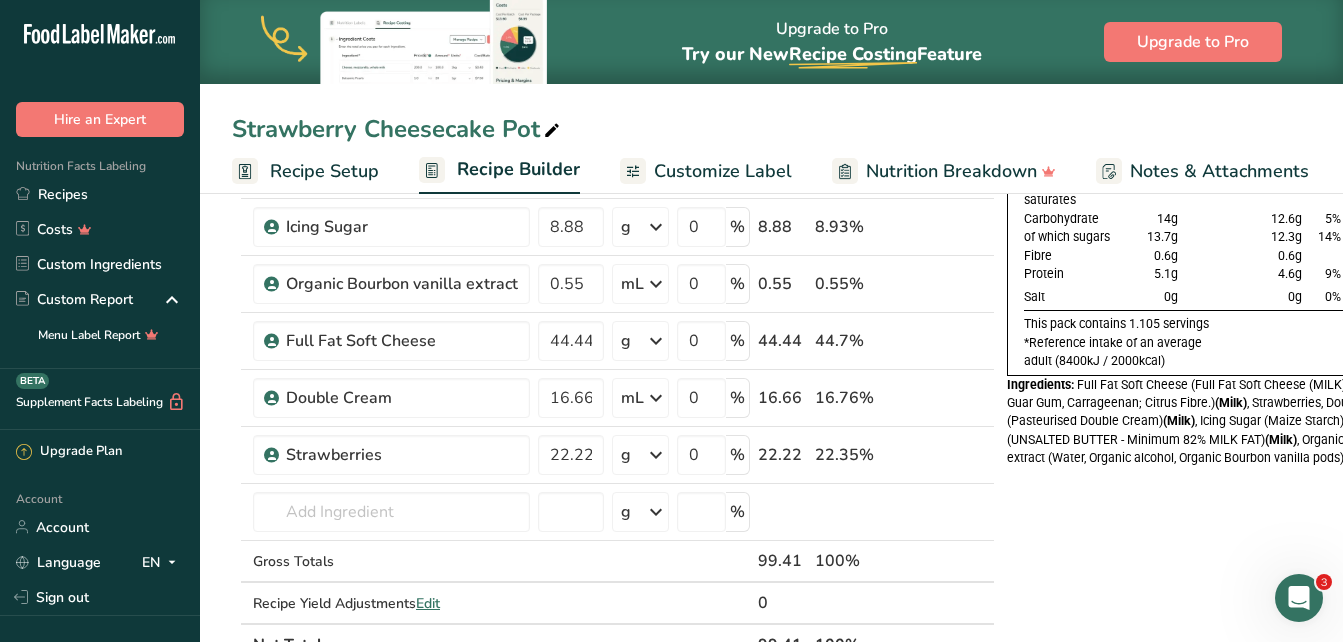 scroll, scrollTop: 0, scrollLeft: 0, axis: both 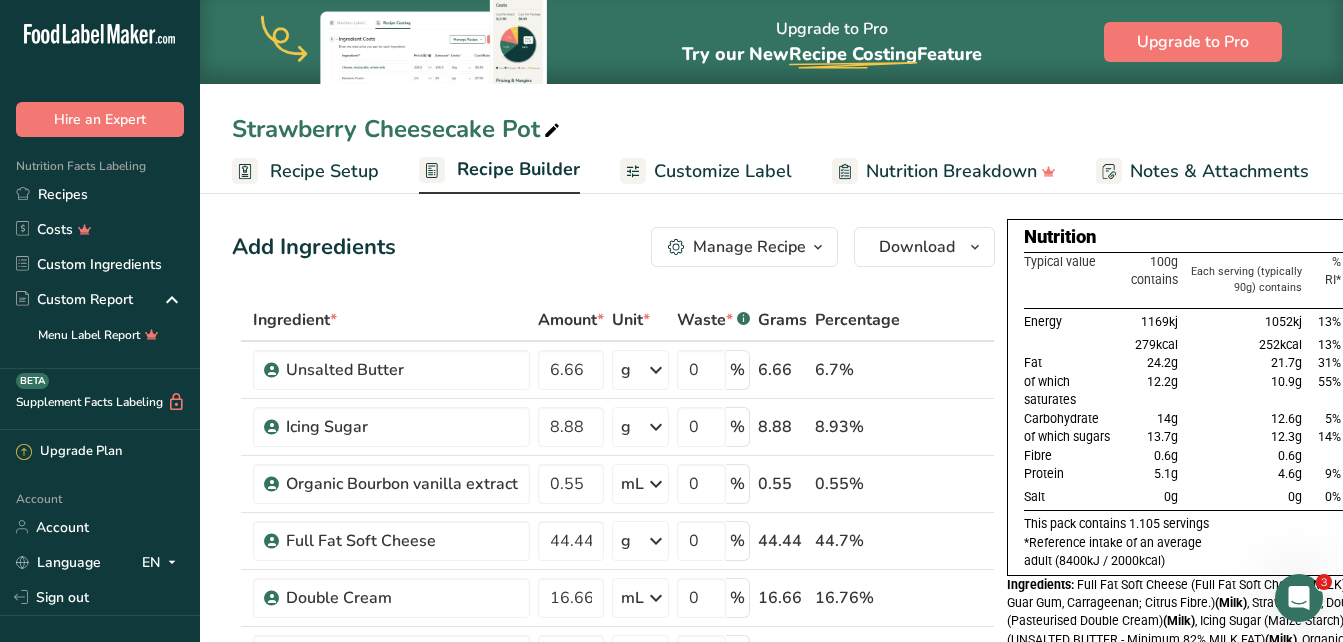 click on "Recipe Builder" at bounding box center [499, 171] 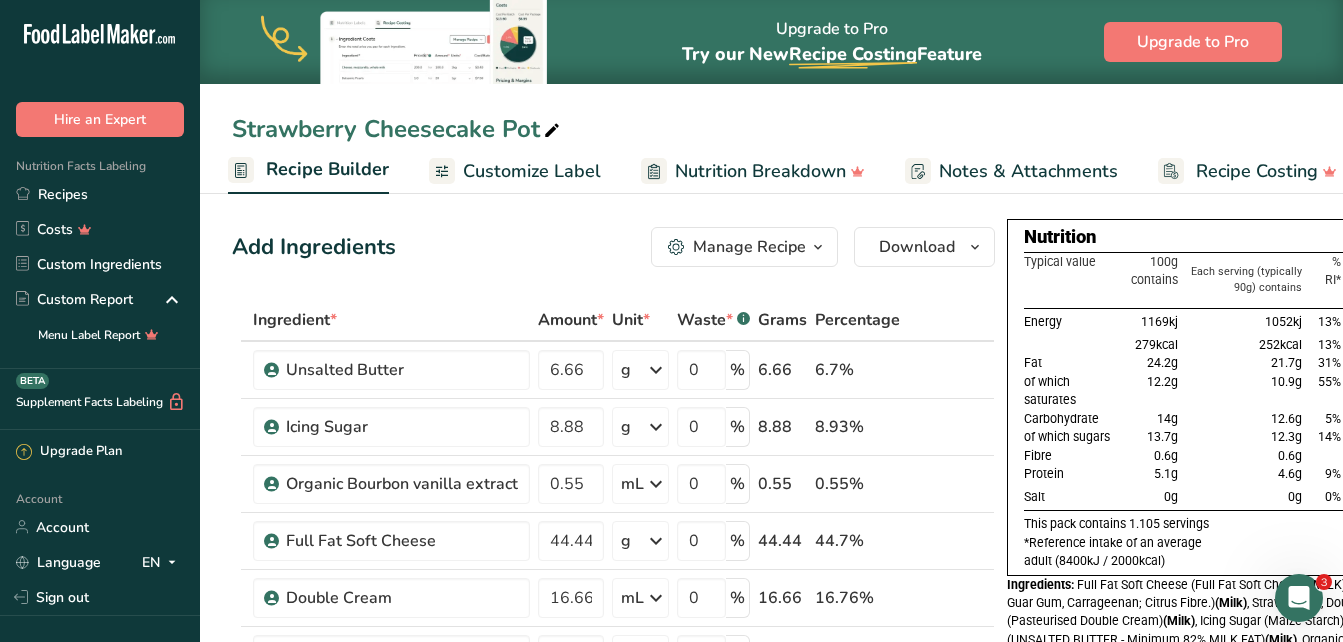 scroll, scrollTop: 0, scrollLeft: 193, axis: horizontal 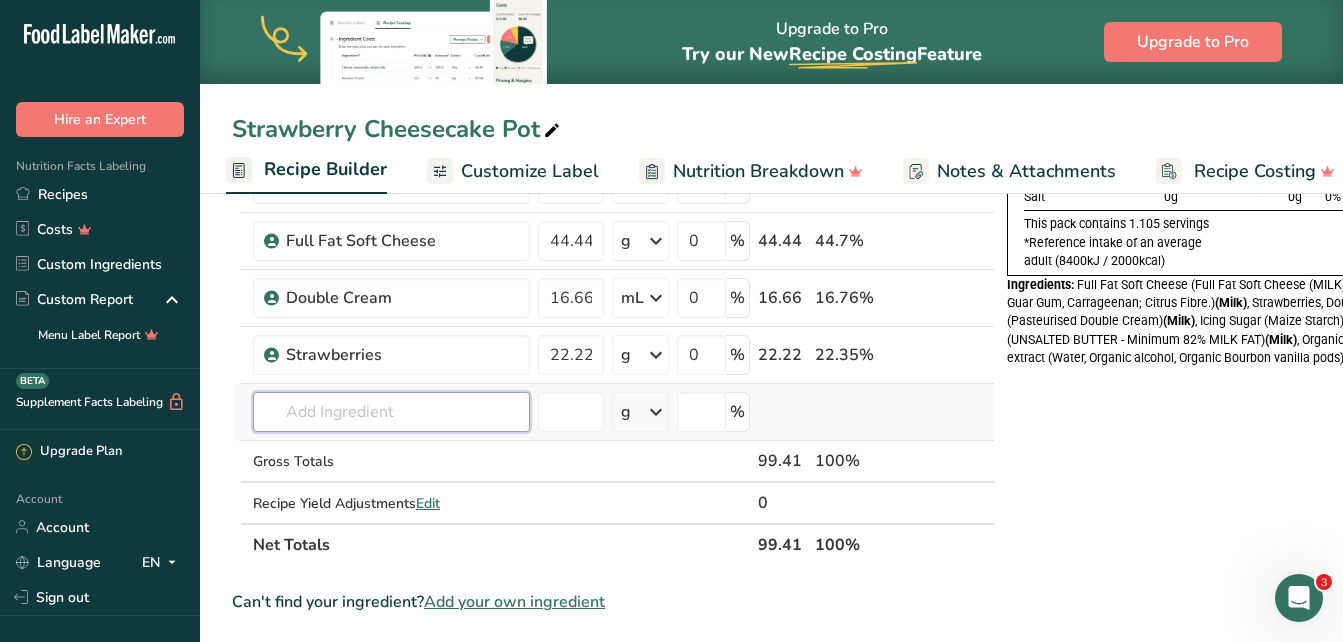 click at bounding box center (391, 412) 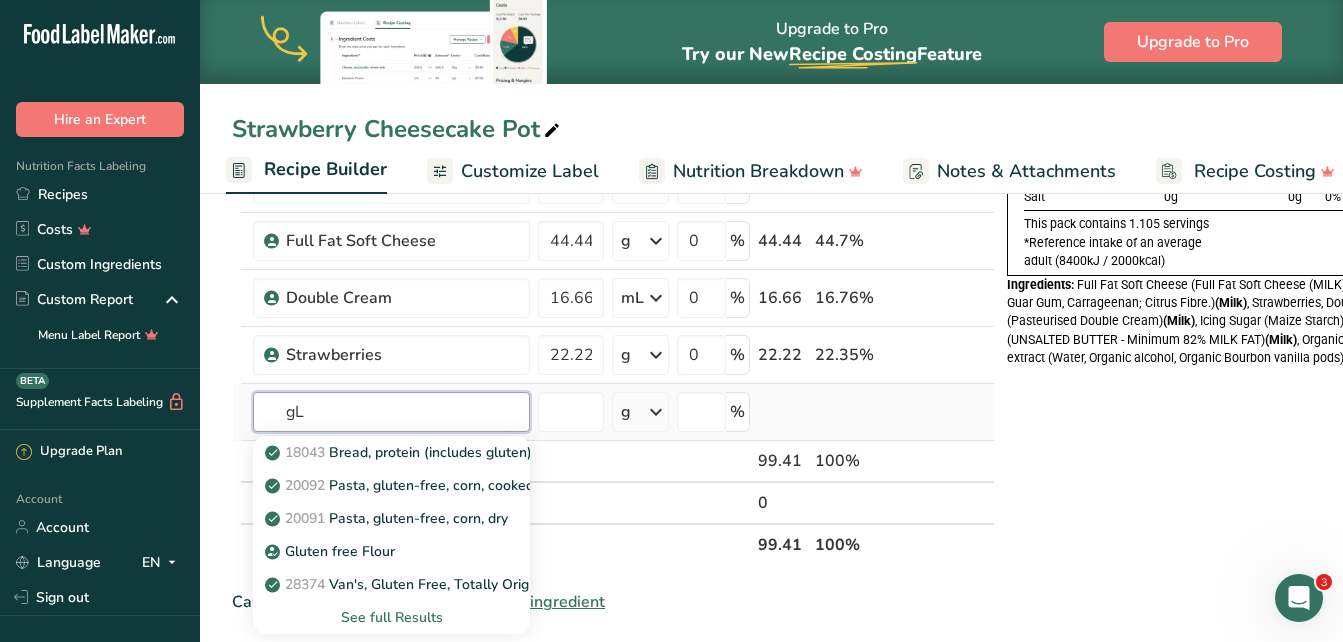 type on "g" 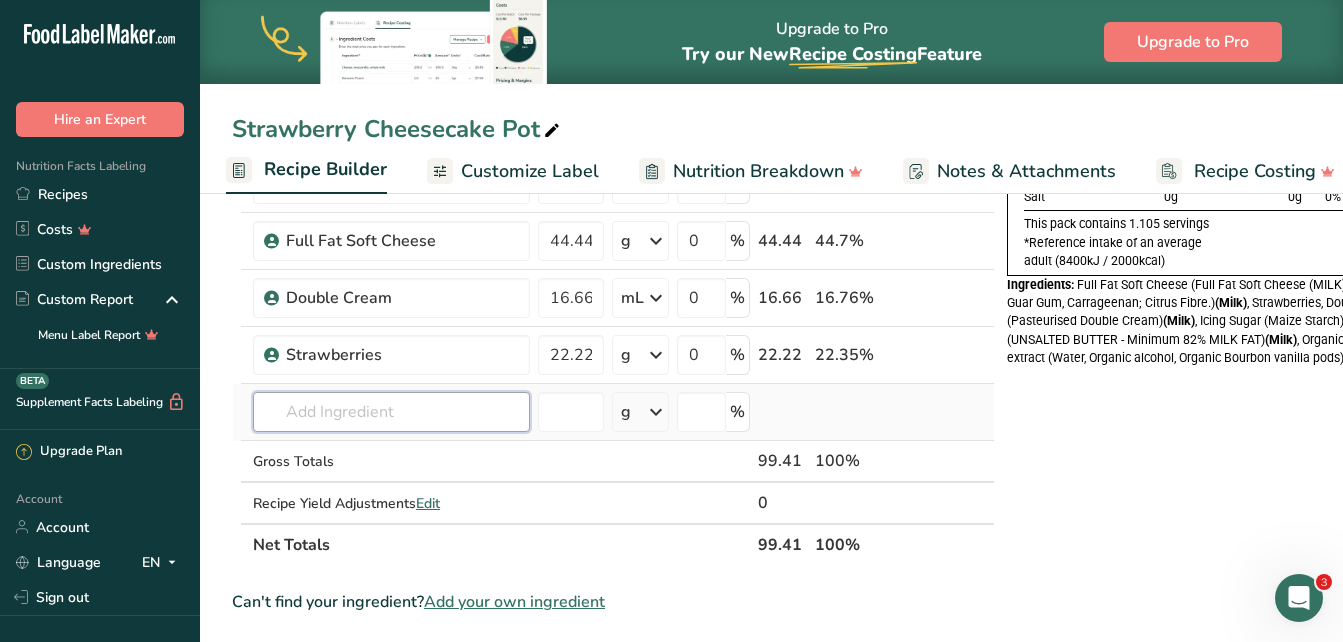 click at bounding box center [391, 412] 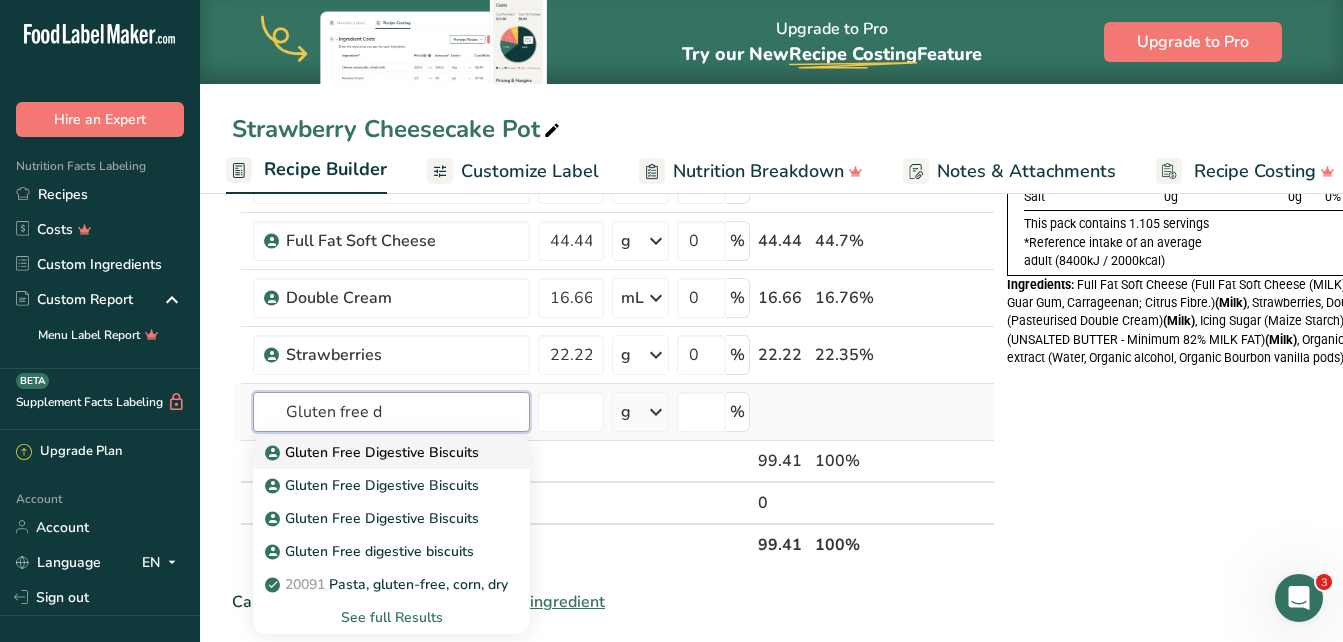 type on "Gluten free d" 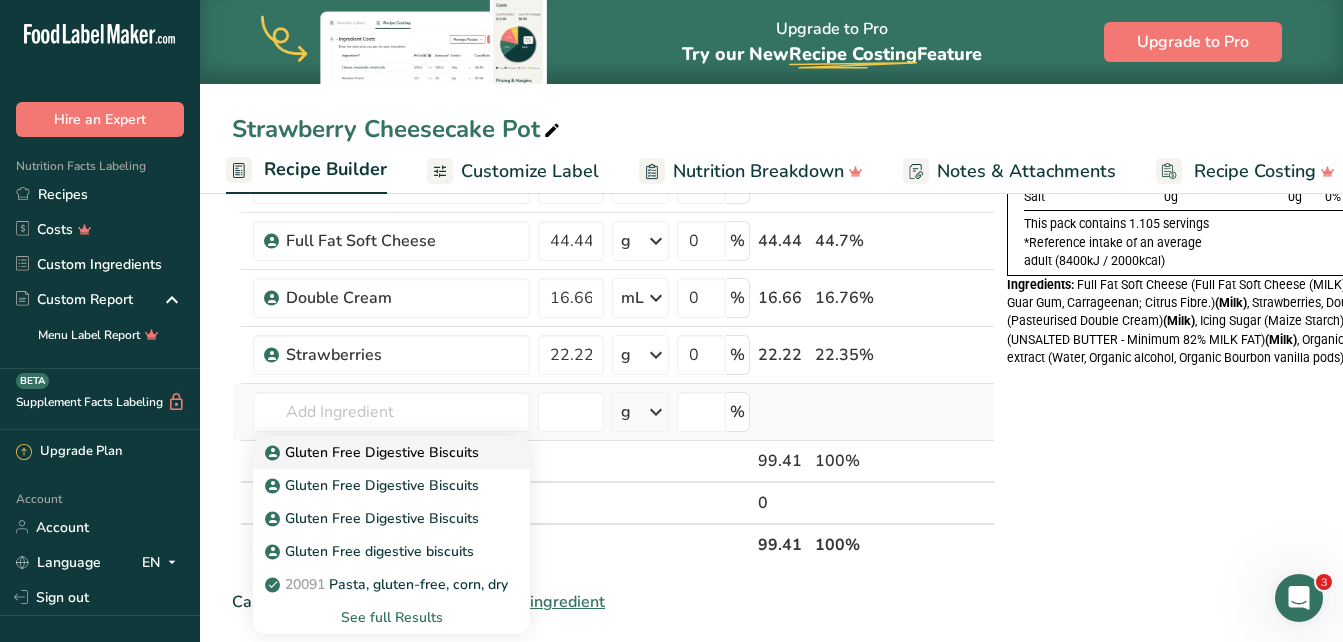 click on "Gluten Free Digestive Biscuits" at bounding box center [374, 452] 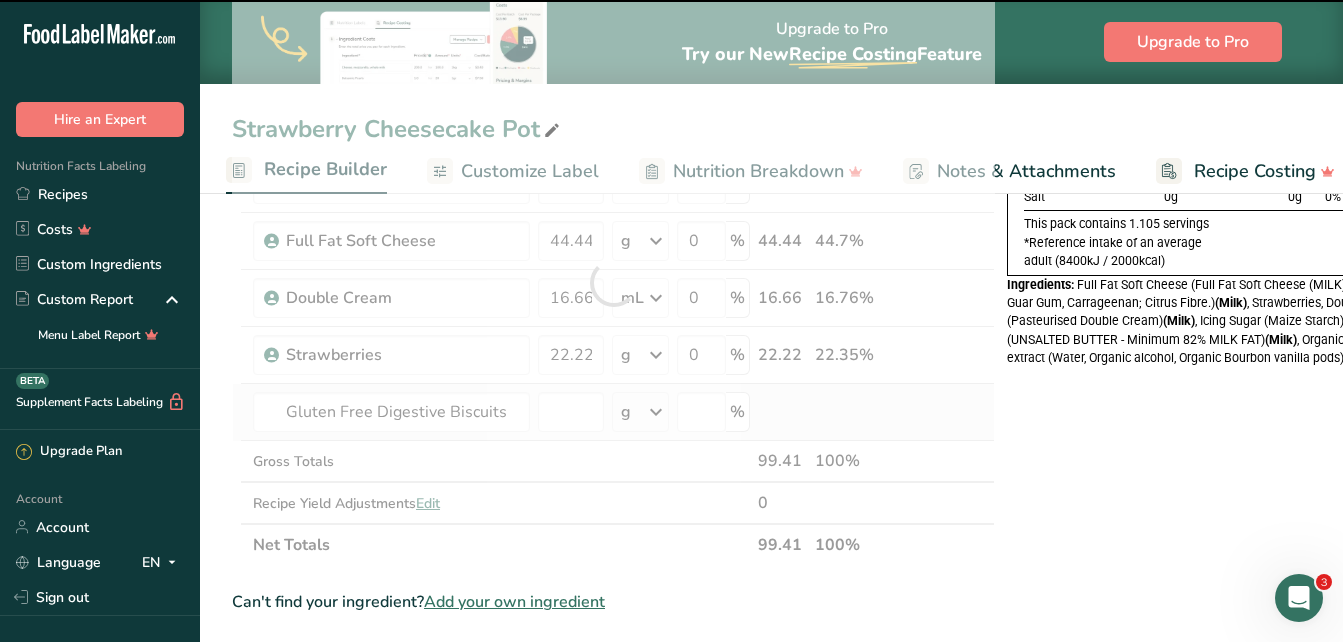 type on "0" 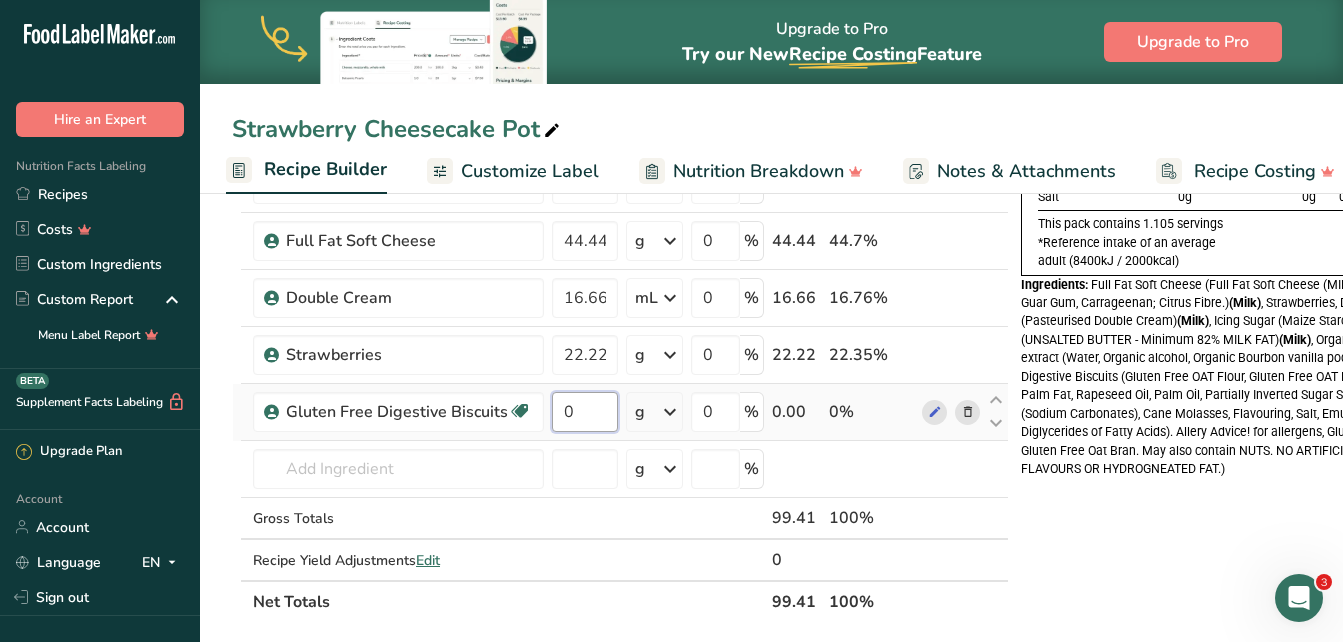 click on "0" at bounding box center (585, 412) 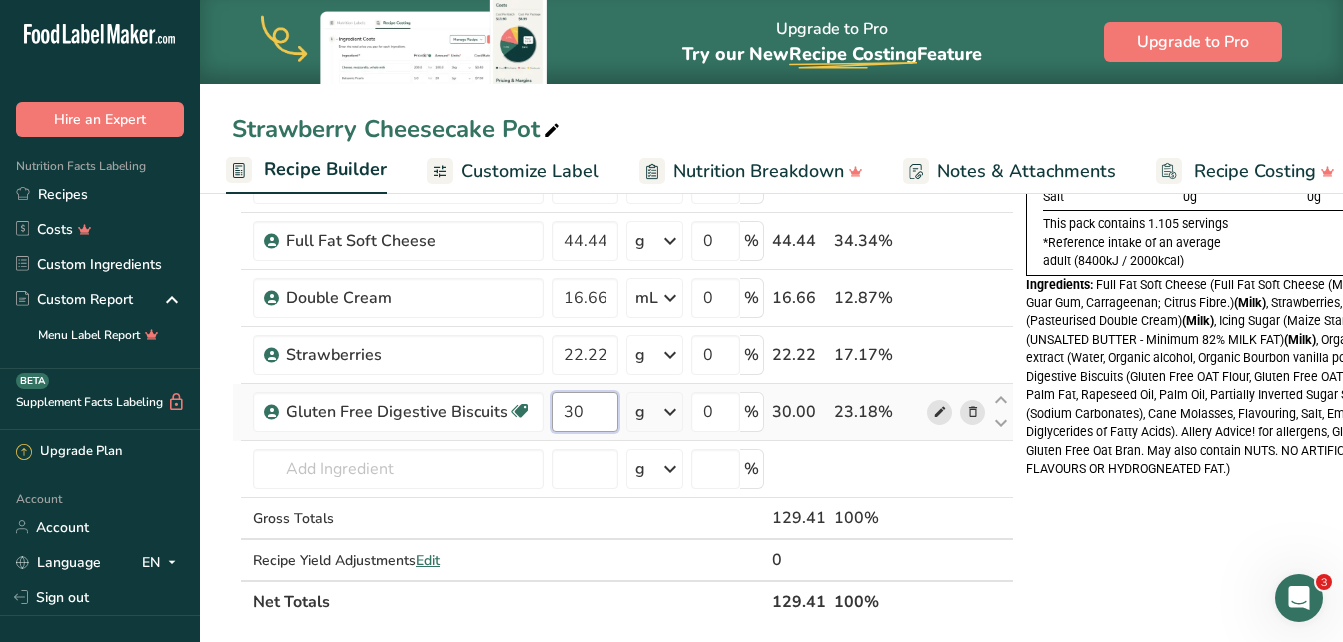 type on "30" 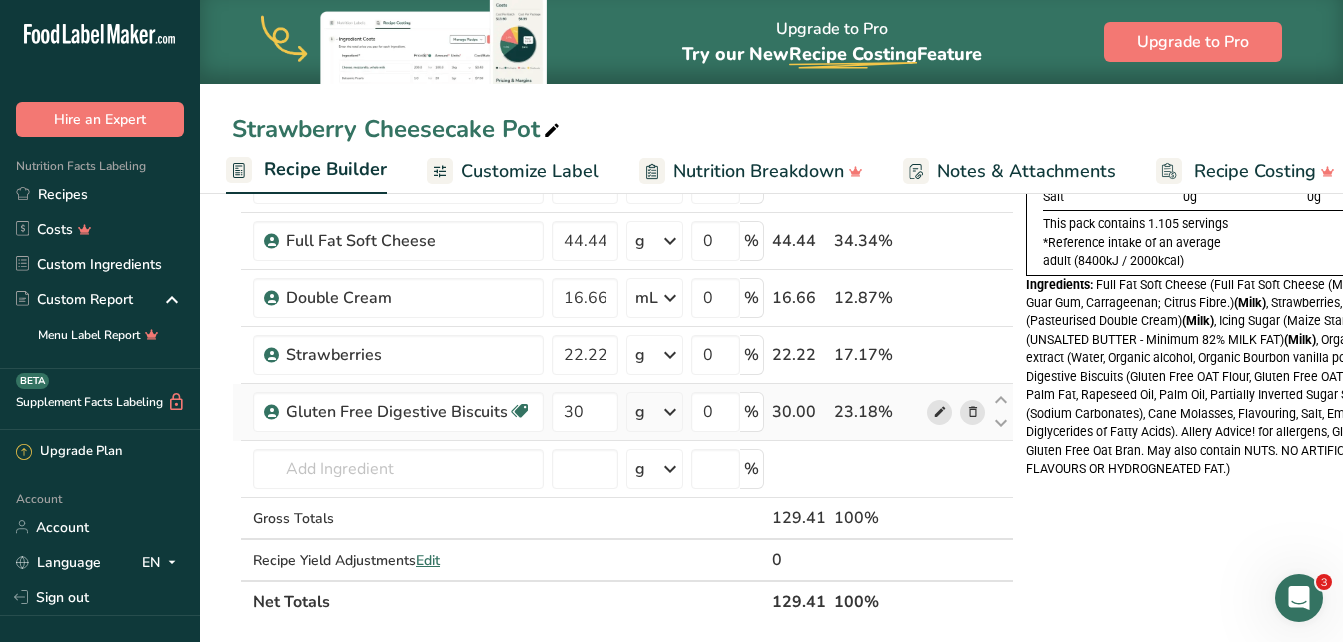click on "Ingredient *
Amount *
Unit *
Waste *   .a-a{fill:#347362;}.b-a{fill:#fff;}          Grams
Percentage
Unsalted Butter
6.66
g
Weight Units
g
kg
mg
See more
Volume Units
l
mL
fl oz
See more
0
%
6.66
5.15%
Icing Sugar
8.88
g
Weight Units
g
kg
mg
See more
Volume Units
l
mL
fl oz
See more
0
%
8.88
6.86%
Organic Bourbon vanilla extract
0.55" at bounding box center (623, 311) 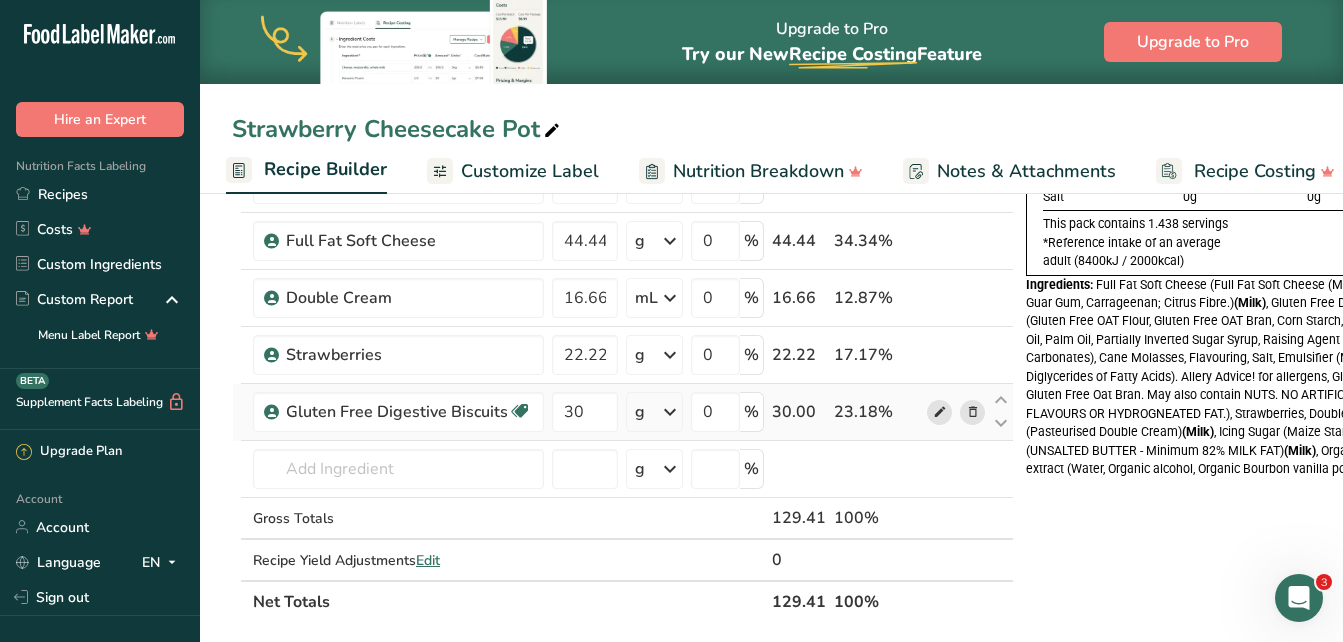 click at bounding box center [940, 412] 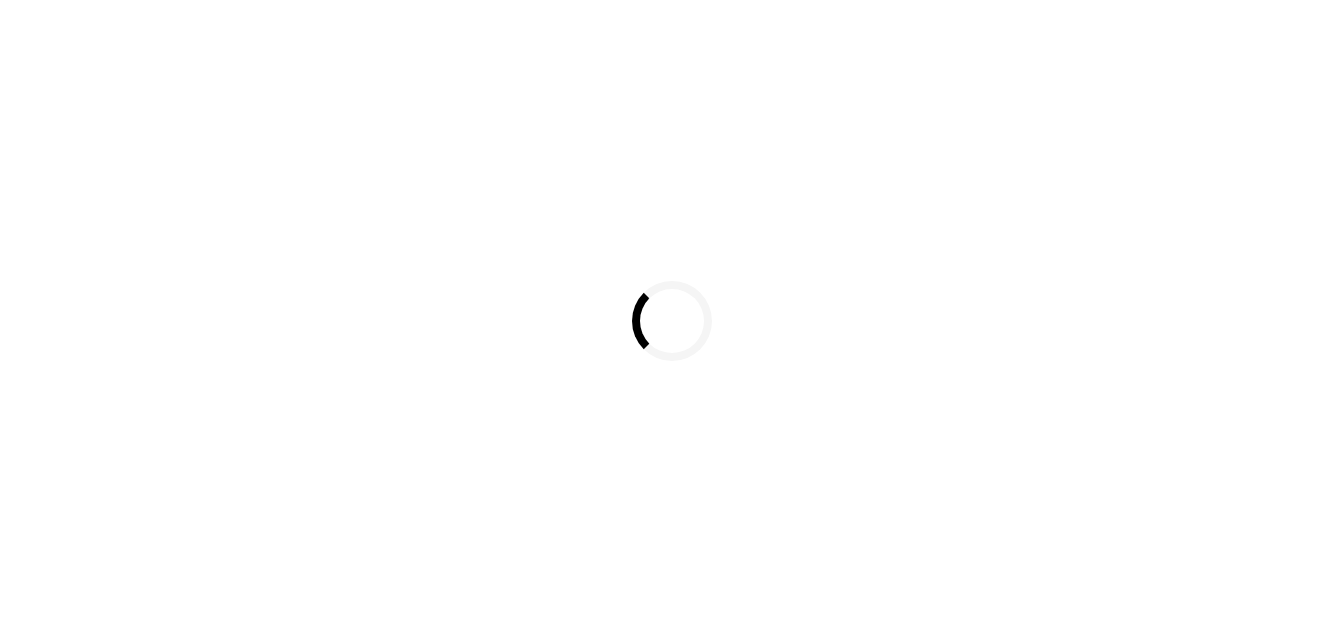 scroll, scrollTop: 0, scrollLeft: 0, axis: both 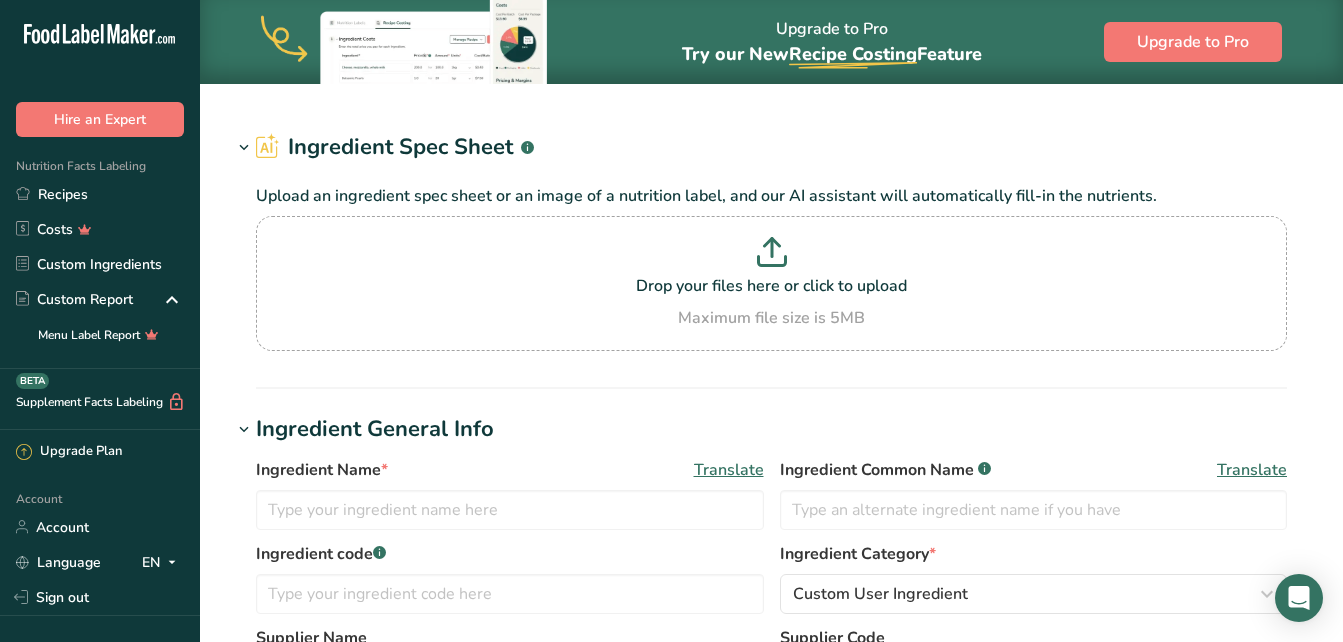 type on "Gluten Free Digestive Biscuits" 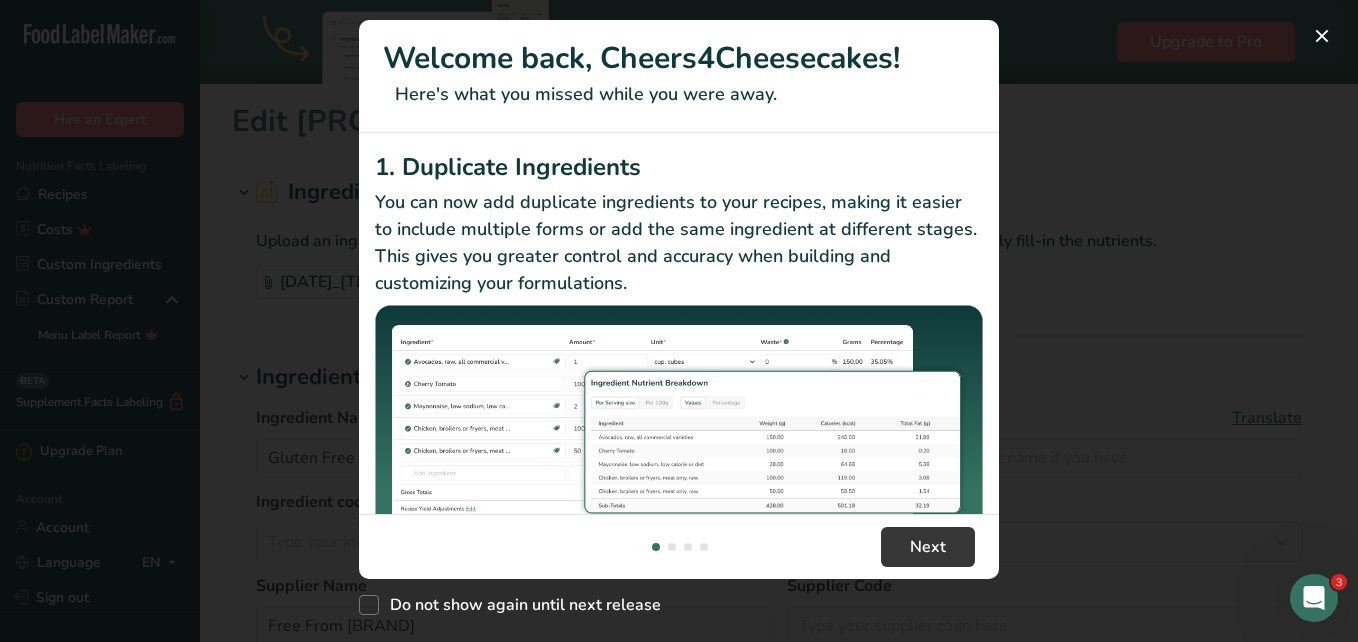 scroll, scrollTop: 0, scrollLeft: 0, axis: both 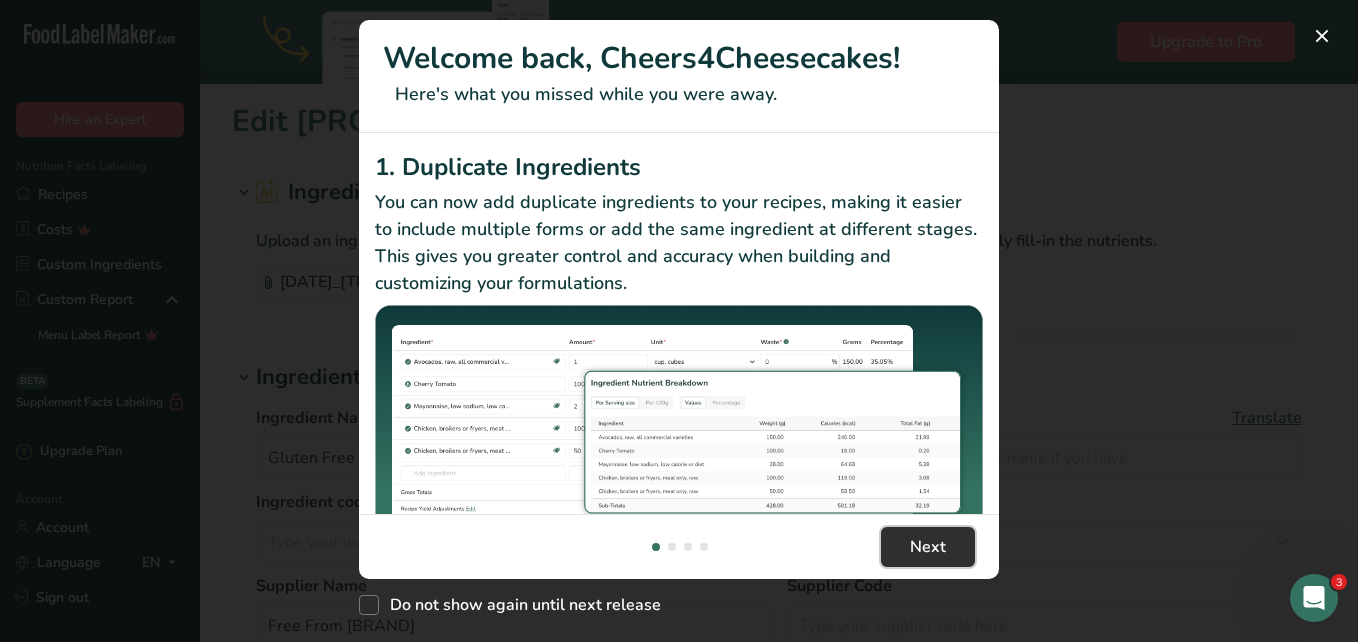 click on "Next" at bounding box center (928, 547) 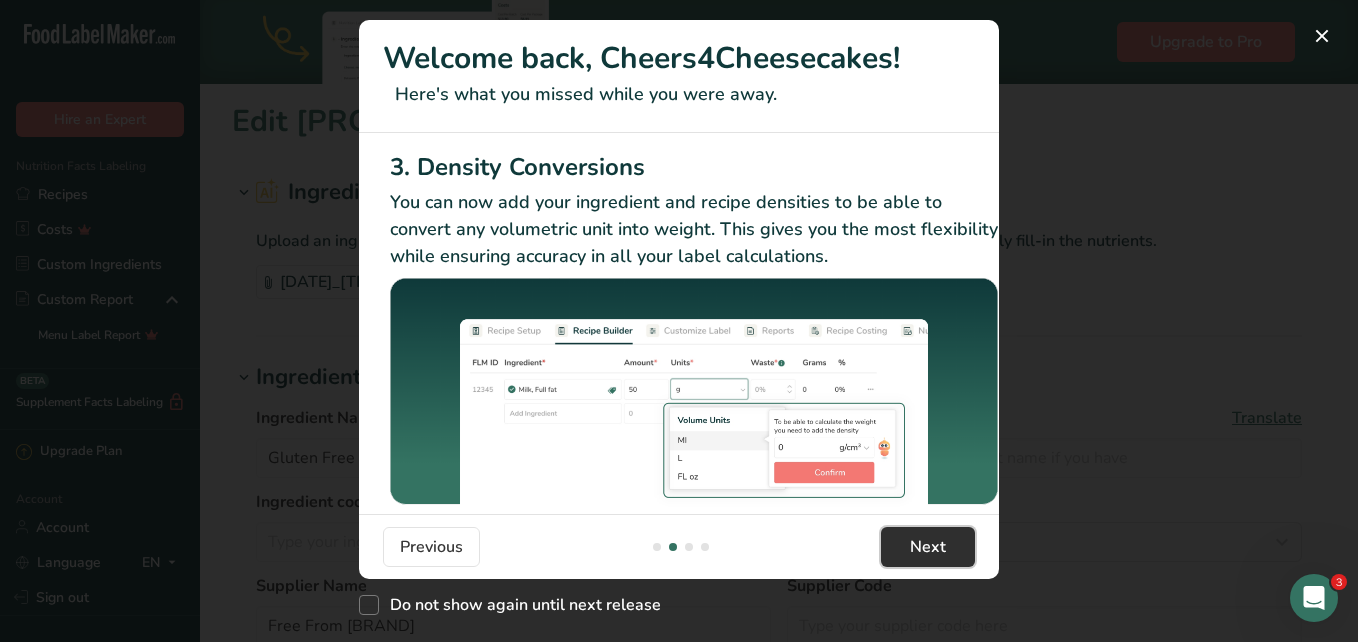 click on "Next" at bounding box center (928, 547) 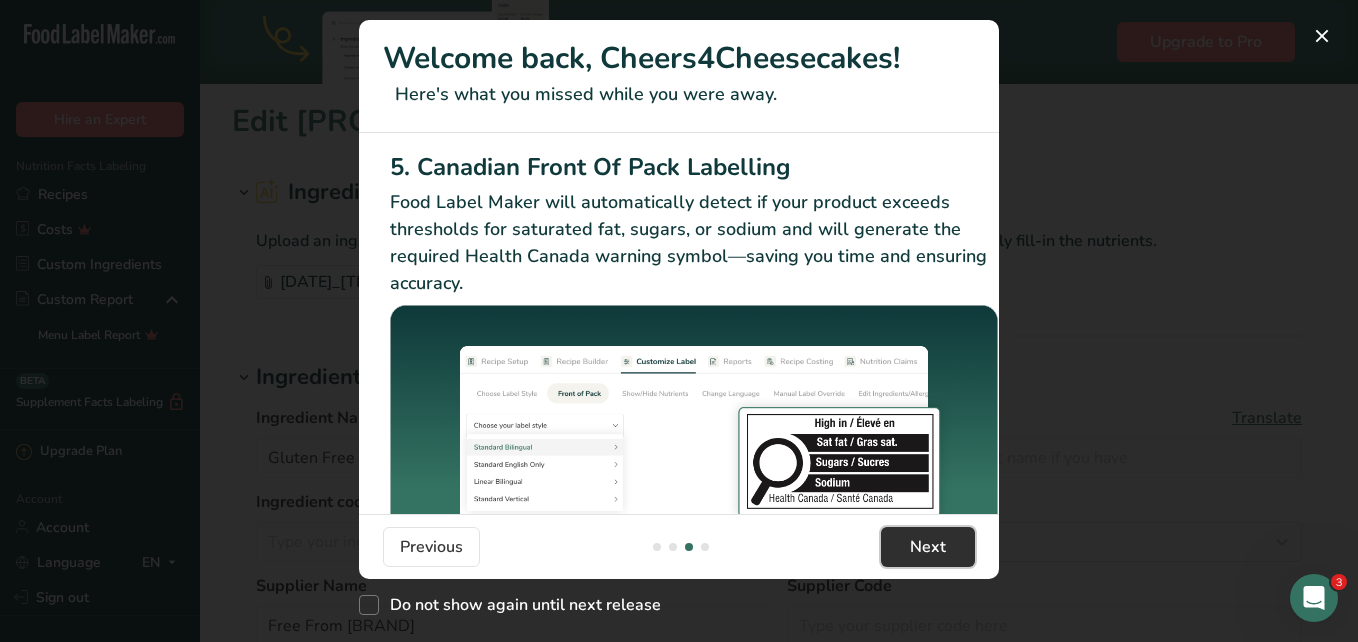 click on "Next" at bounding box center (928, 547) 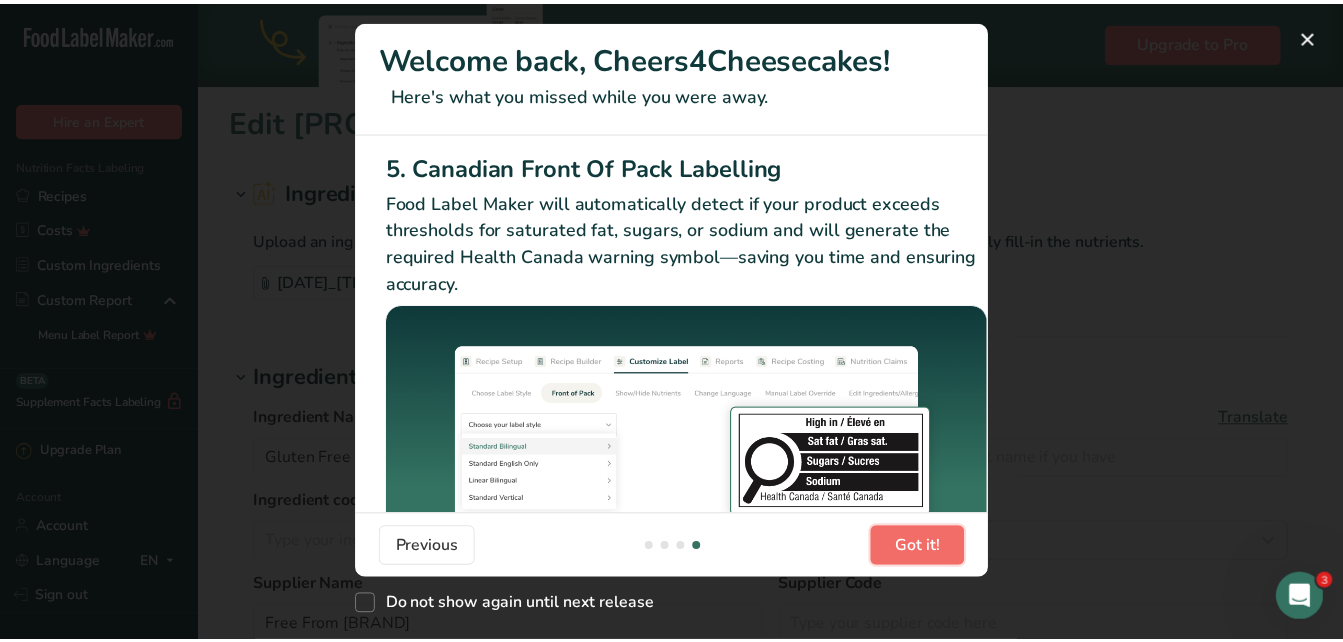 scroll, scrollTop: 0, scrollLeft: 1905, axis: horizontal 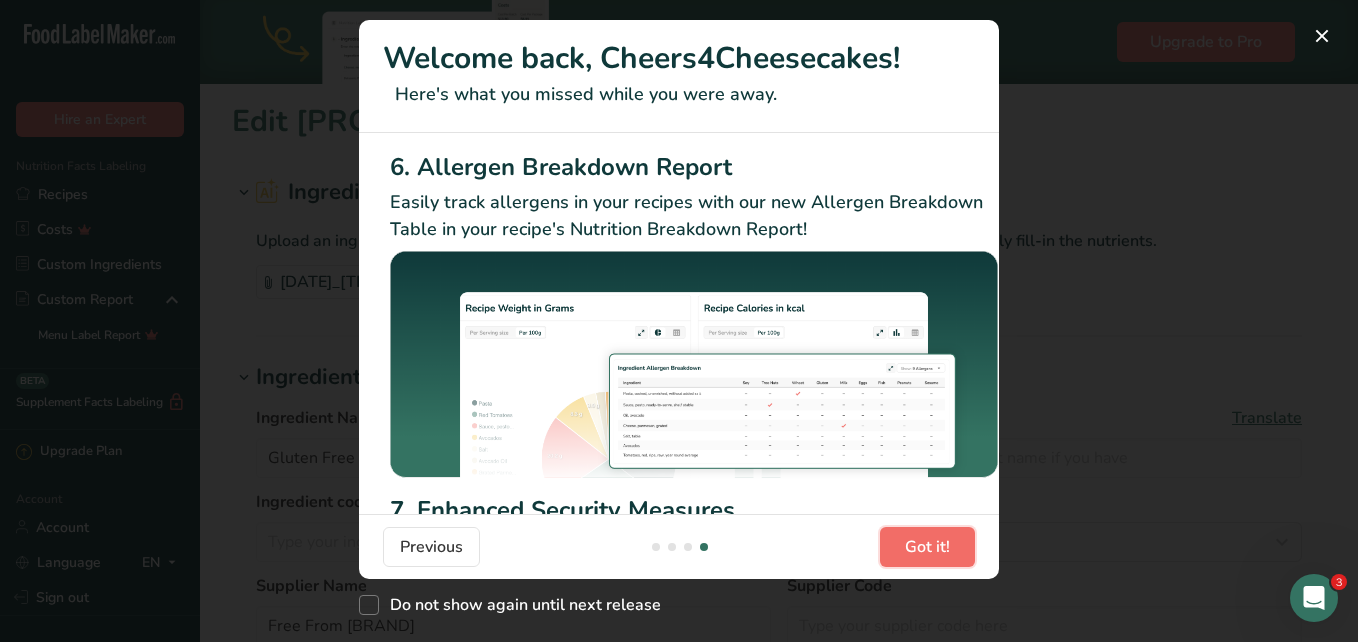 click on "Got it!" at bounding box center [927, 547] 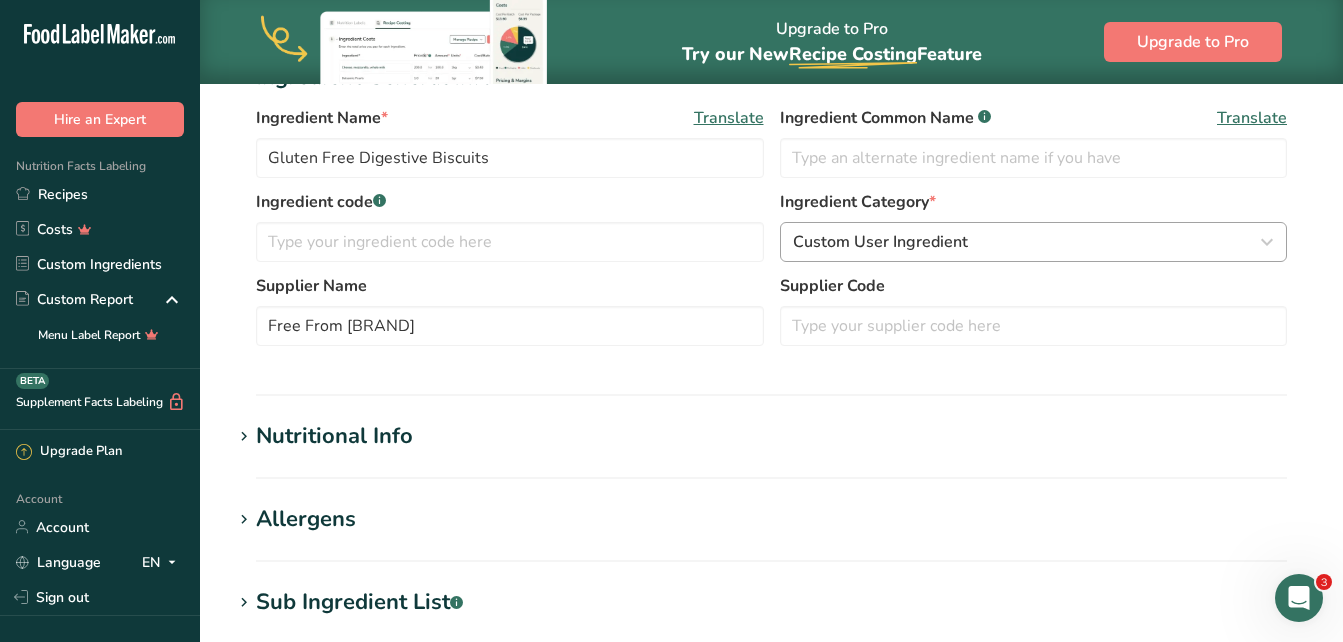 scroll, scrollTop: 400, scrollLeft: 0, axis: vertical 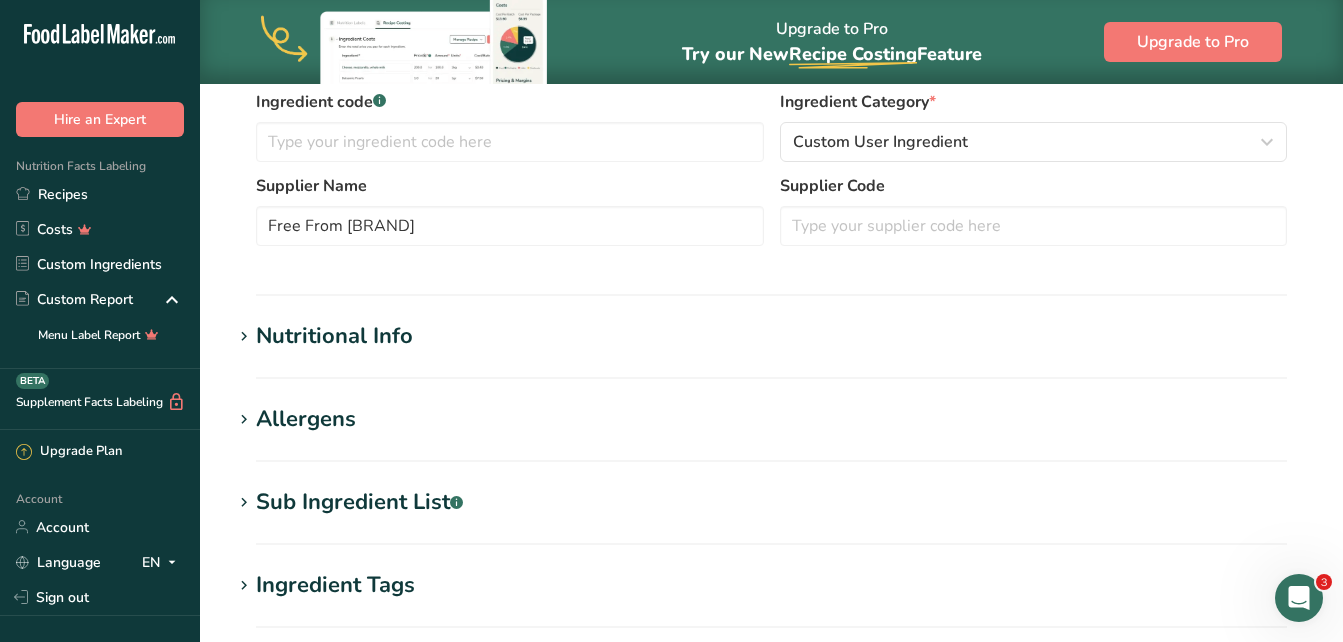 click on "Nutritional Info" at bounding box center (334, 336) 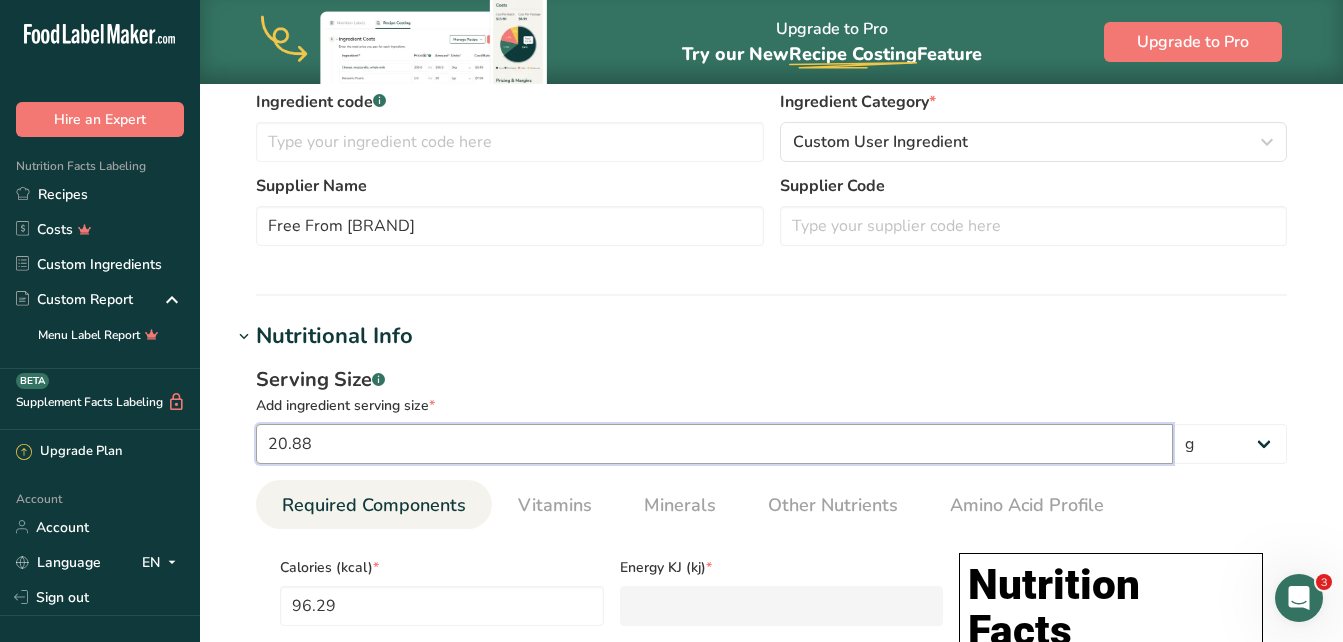 click on "20.88" at bounding box center (714, 444) 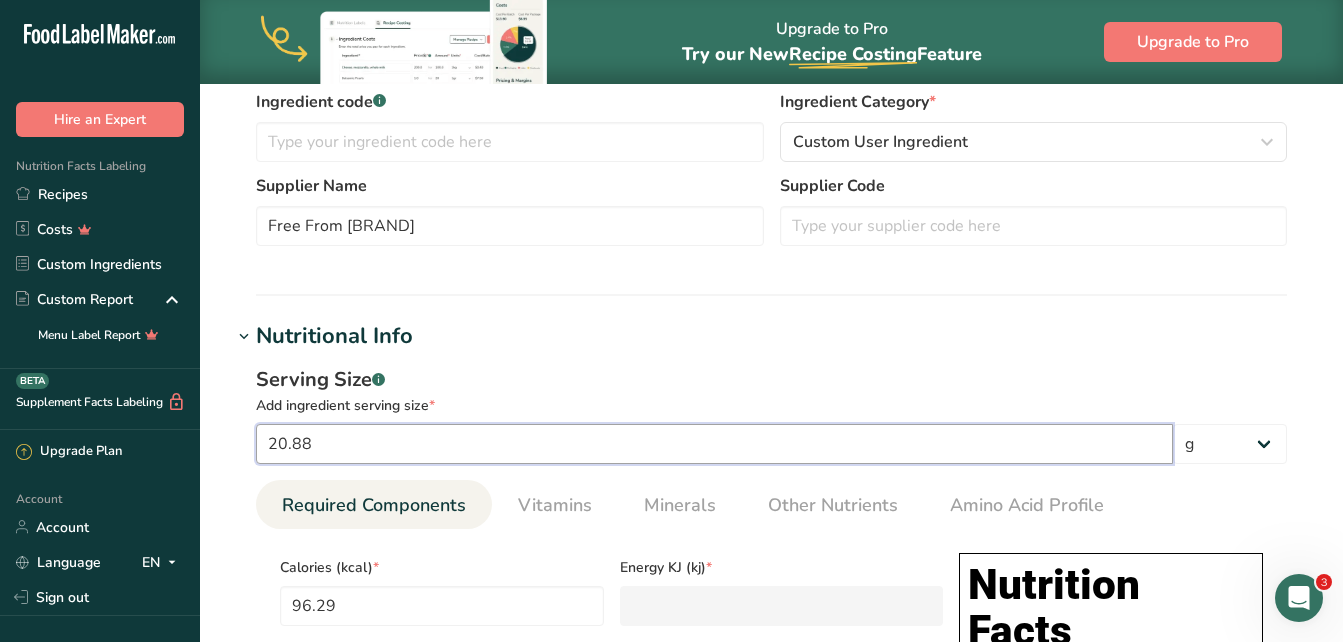 type on "20.8" 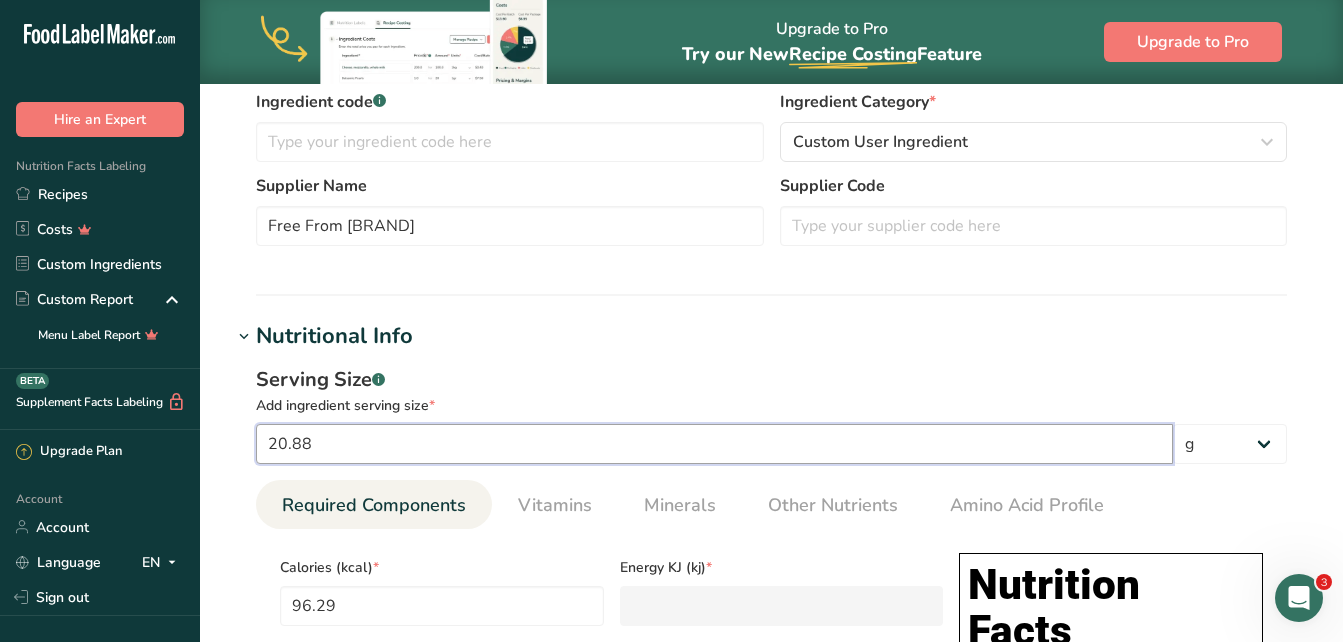 type on "95.9211" 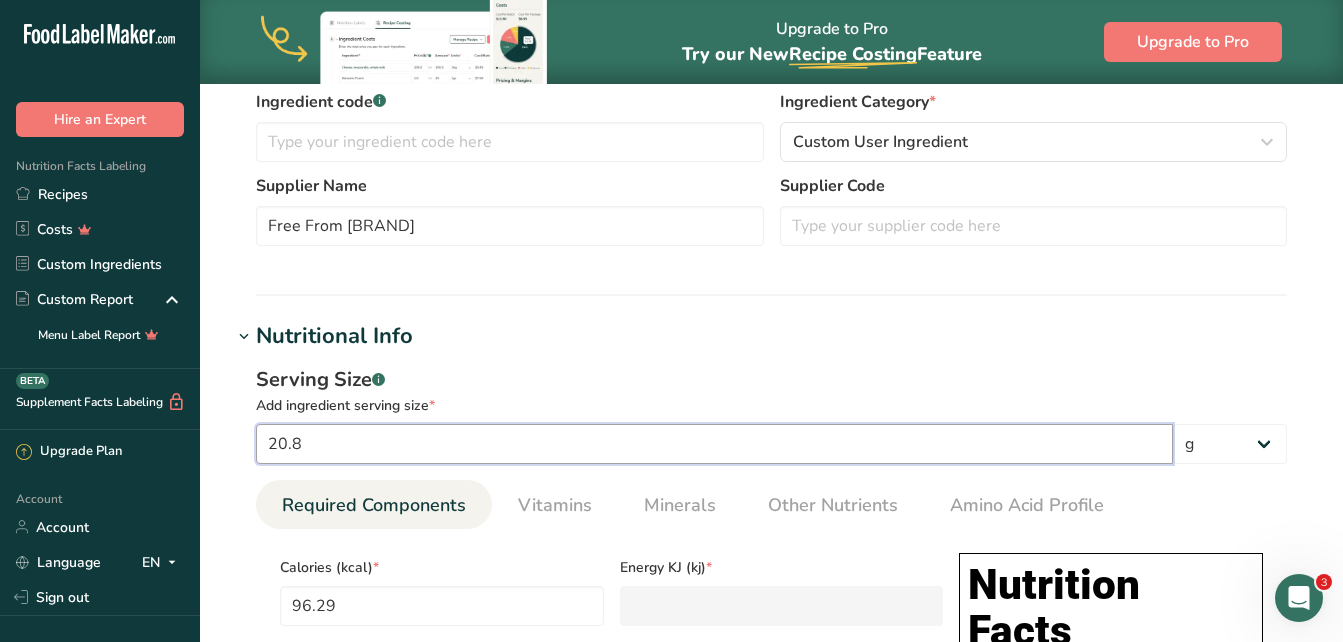 type on "20" 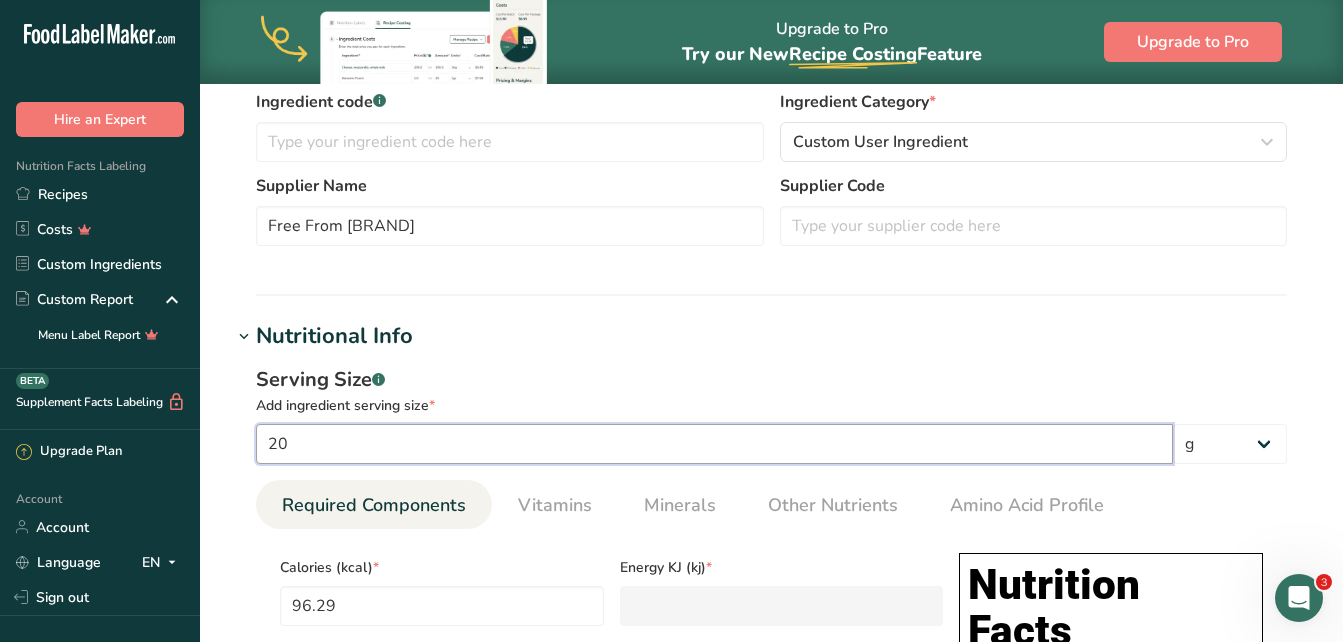 type on "92.2318" 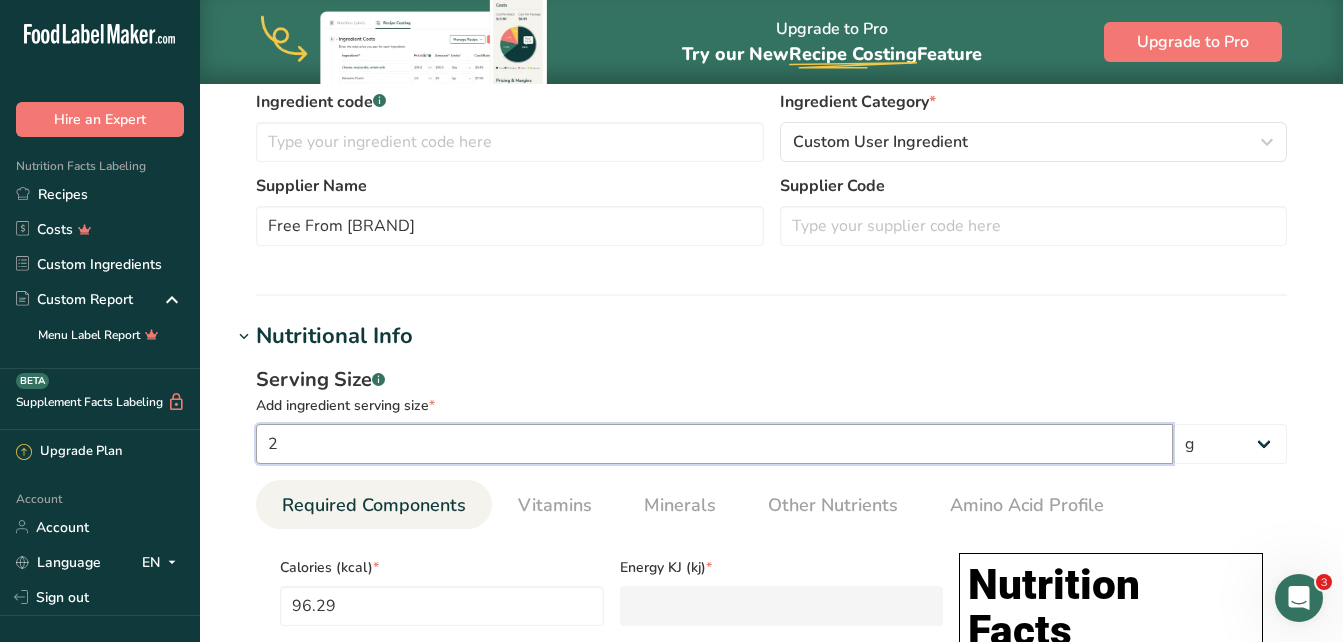 type on "9.2232" 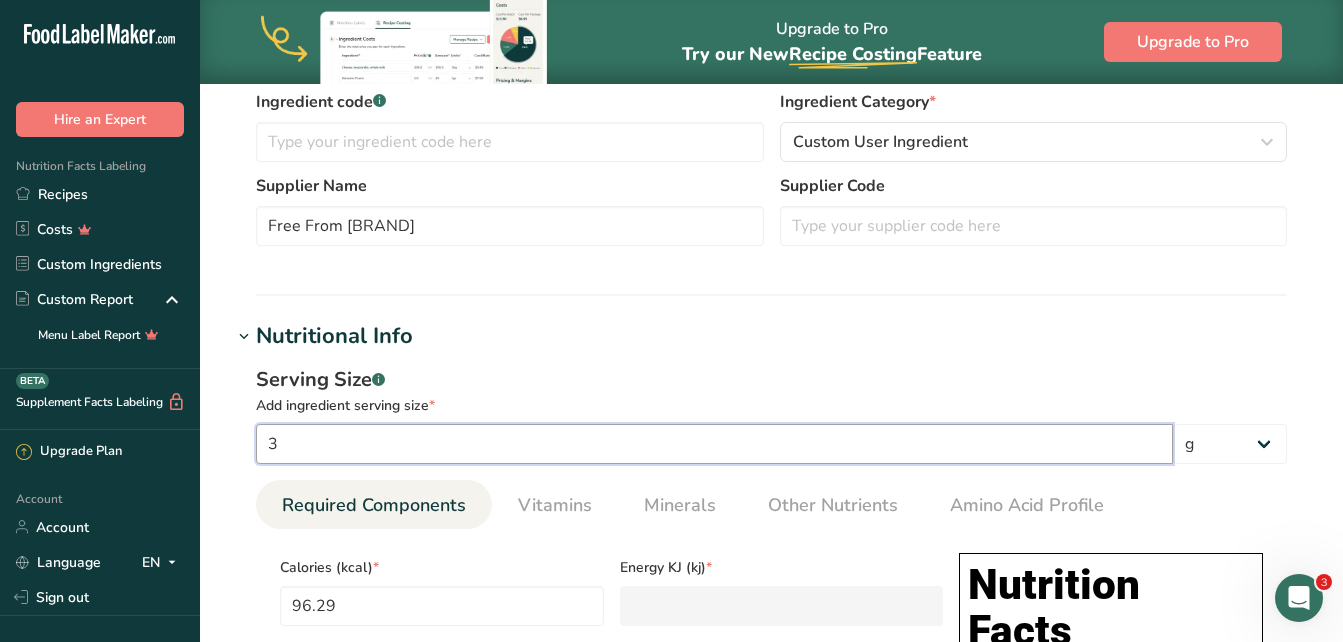 type on "30" 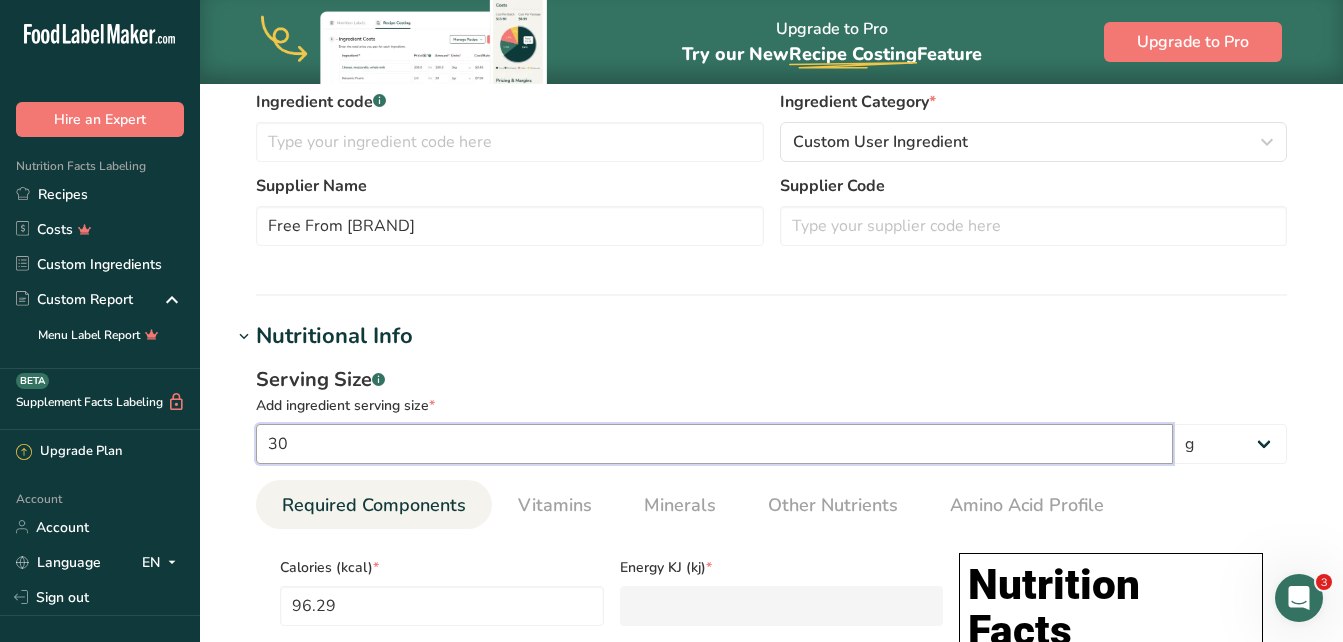 type on "138.3477" 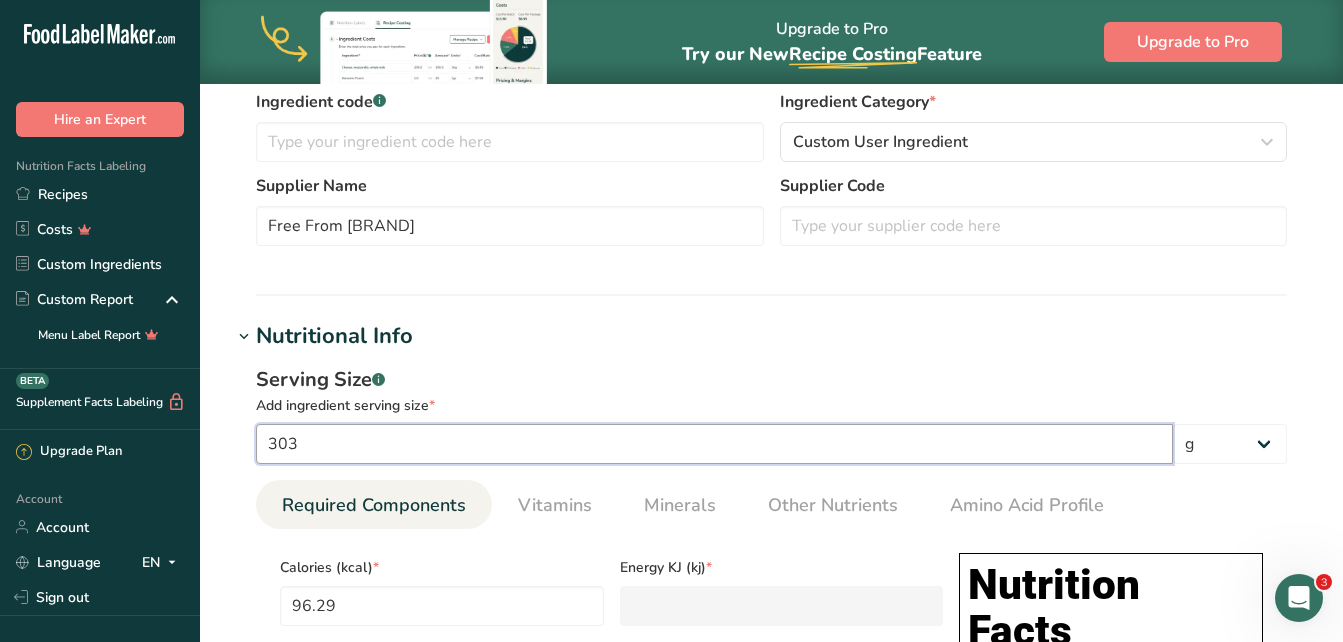 type on "3030" 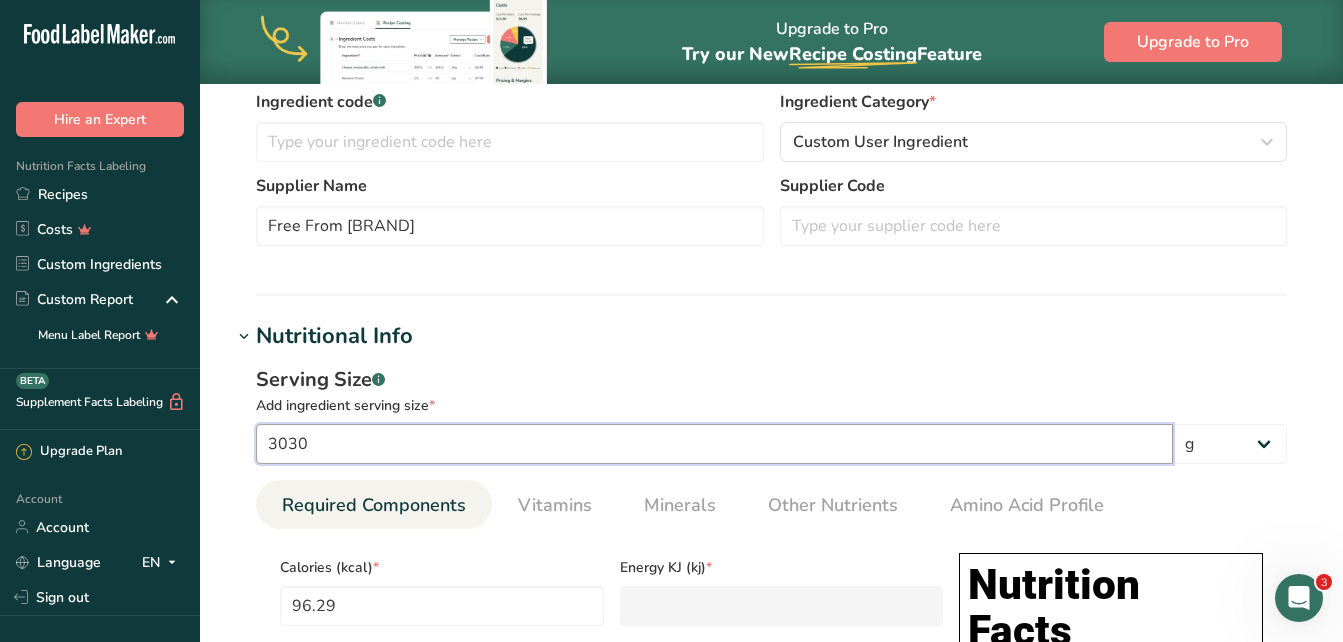 type on "303" 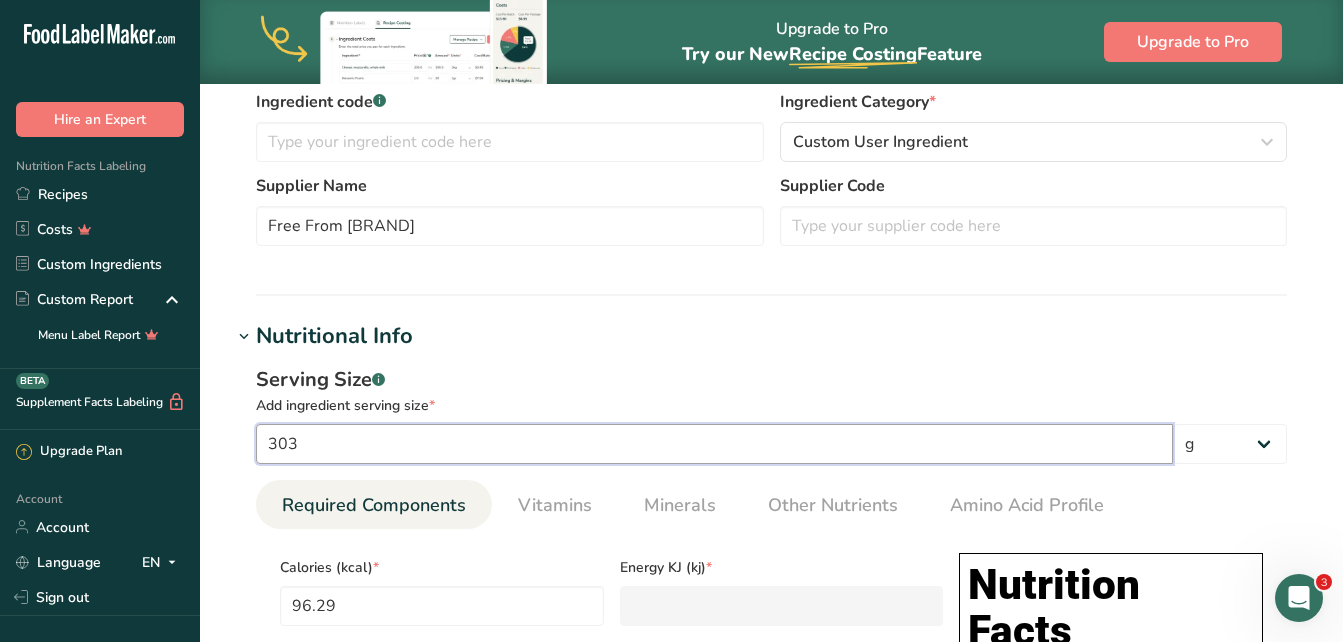 type on "1397.3118" 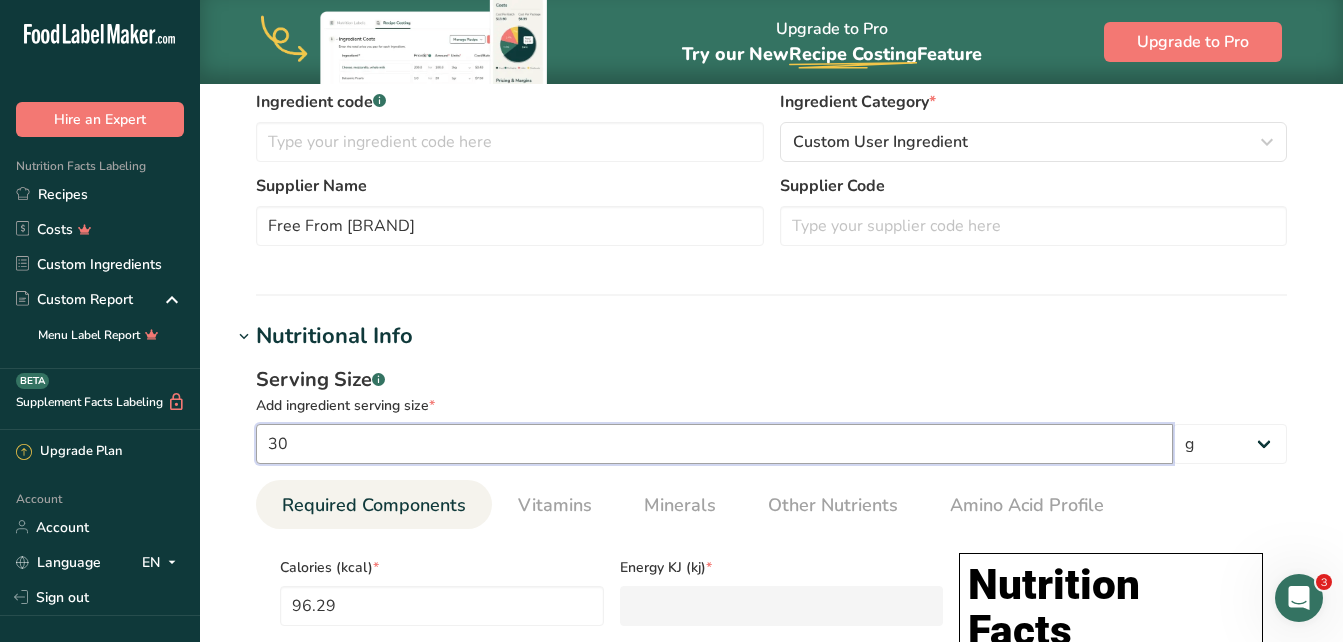 type on "30" 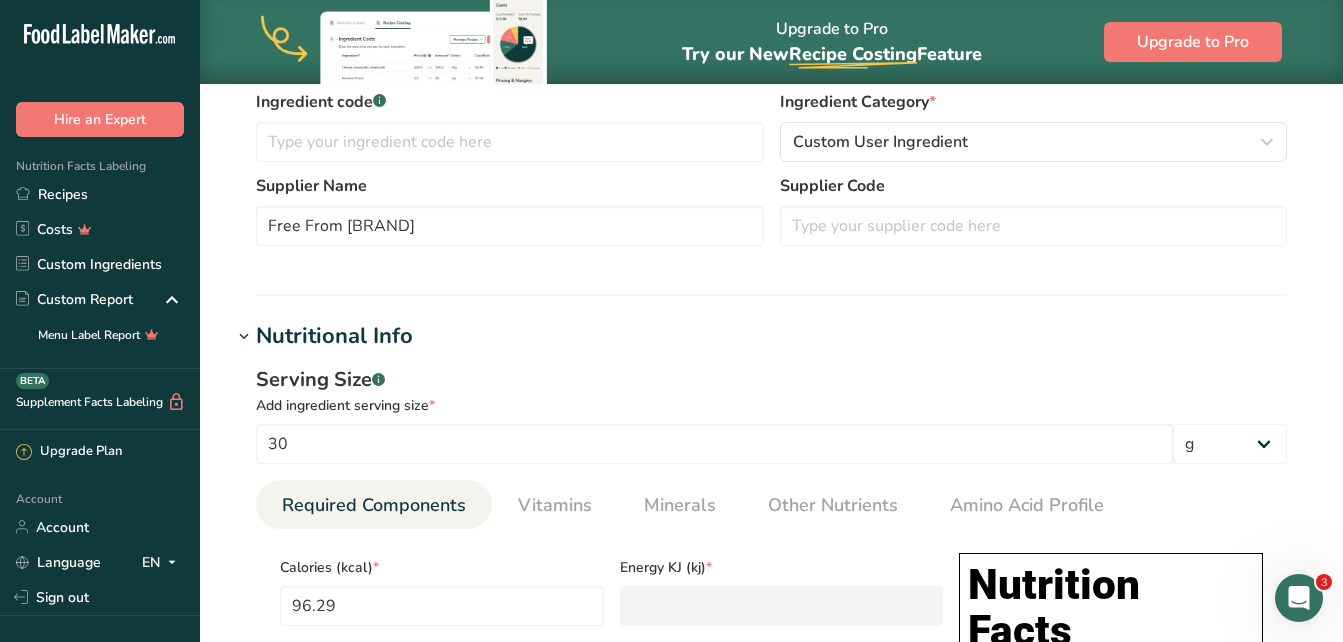 click on "Edit Gluten Free Digestive Biscuits
Ingredient Spec Sheet
.a-a{fill:#347362;}.b-a{fill:#fff;}
Upload an ingredient spec sheet or an image of a nutrition label, and our AI assistant will automatically fill-in the nutrients.
20250716_102605.jpg
Ingredient General Info
Ingredient Name *
Translate
Gluten Free Digestive Biscuits
Ingredient Common Name
.a-a{fill:#347362;}.b-a{fill:#fff;}
Translate
Ingredient code
.a-a{fill:#347362;}.b-a{fill:#fff;}
Ingredient Category *
Custom User Ingredient
Standard Categories
Custom Categories
.a-a{fill:#347362;}.b-a{fill:#fff;}" at bounding box center (771, 794) 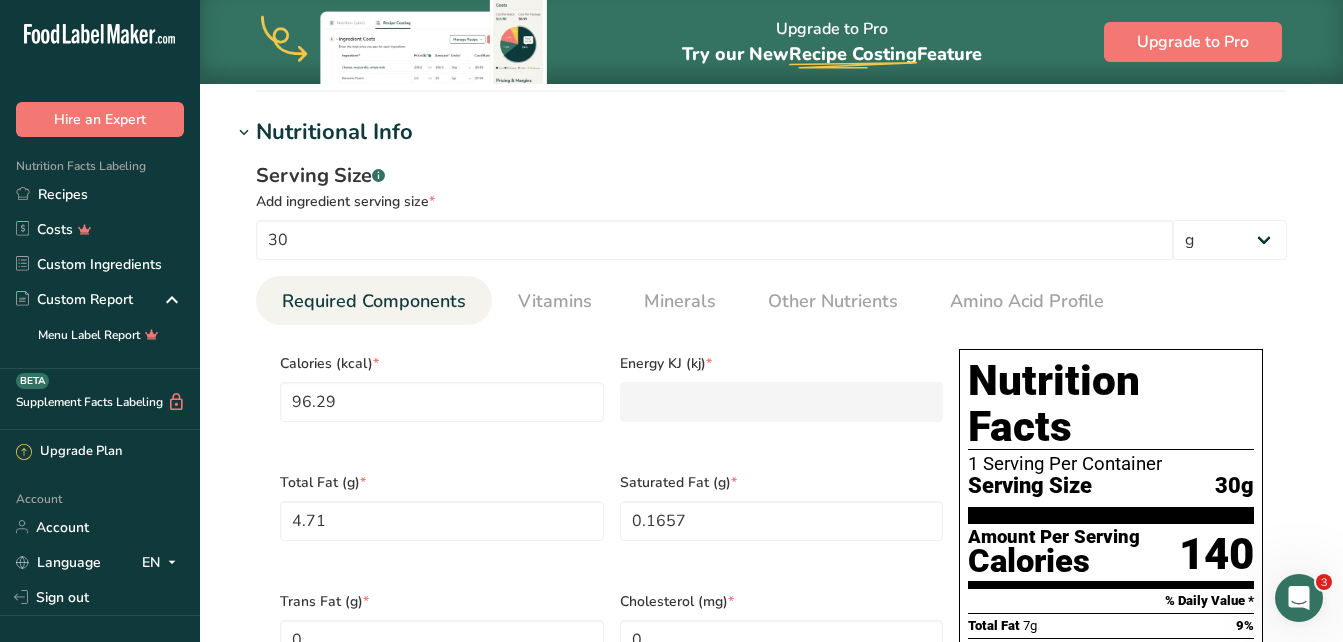 scroll, scrollTop: 600, scrollLeft: 0, axis: vertical 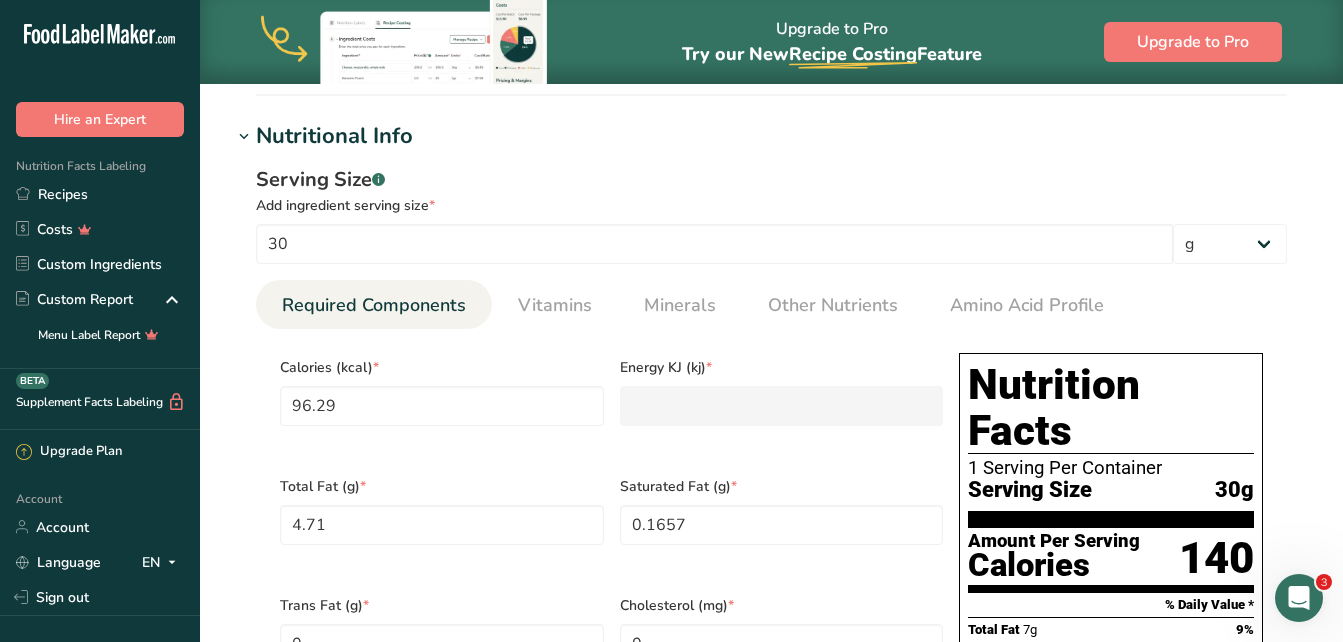click on "Serving Size
.a-a{fill:#347362;}.b-a{fill:#fff;}" at bounding box center [771, 180] 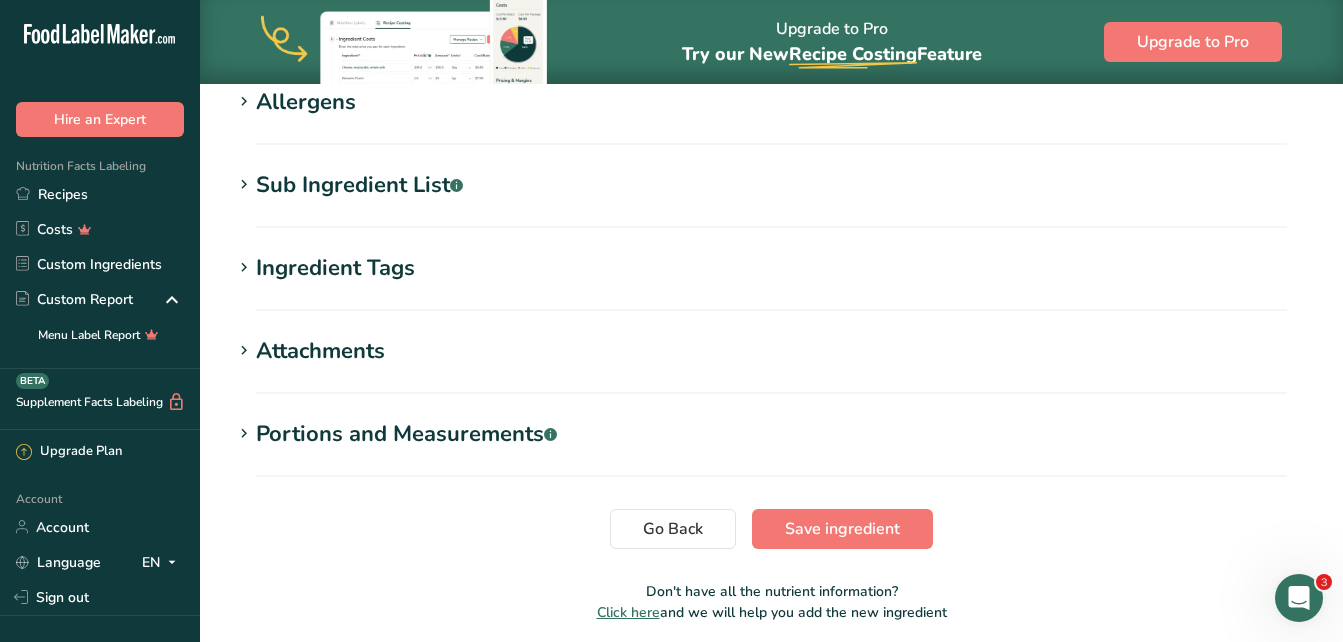 scroll, scrollTop: 1681, scrollLeft: 0, axis: vertical 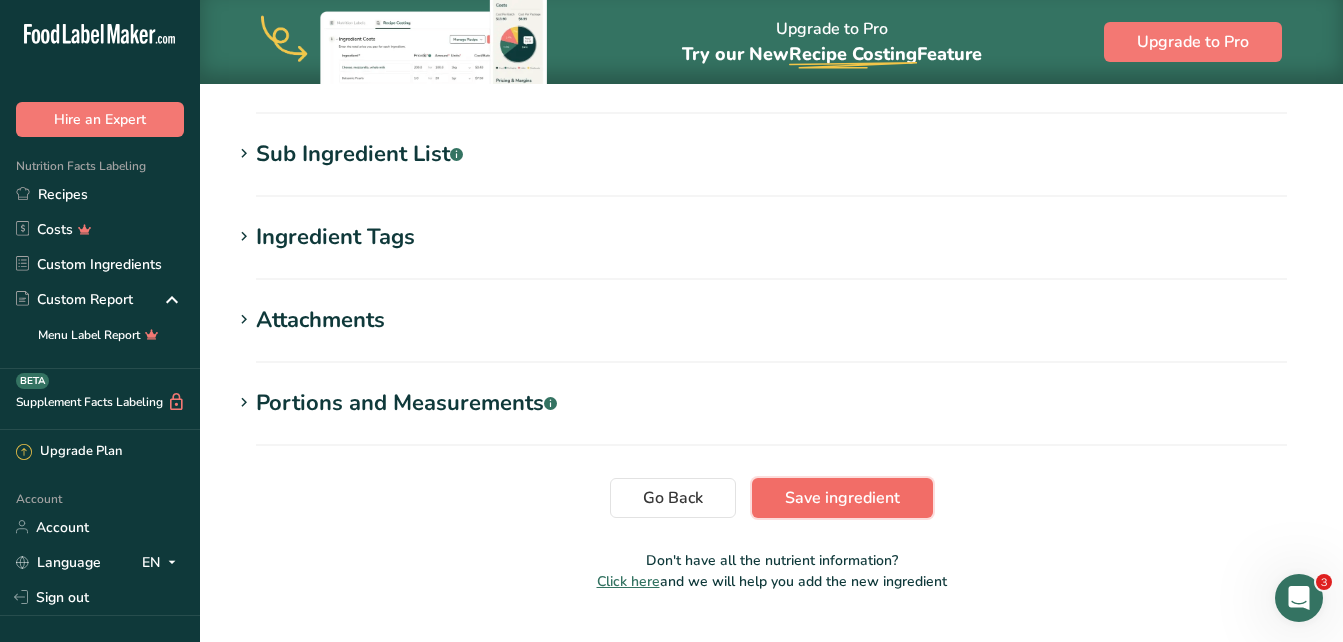 click on "Save ingredient" at bounding box center (842, 498) 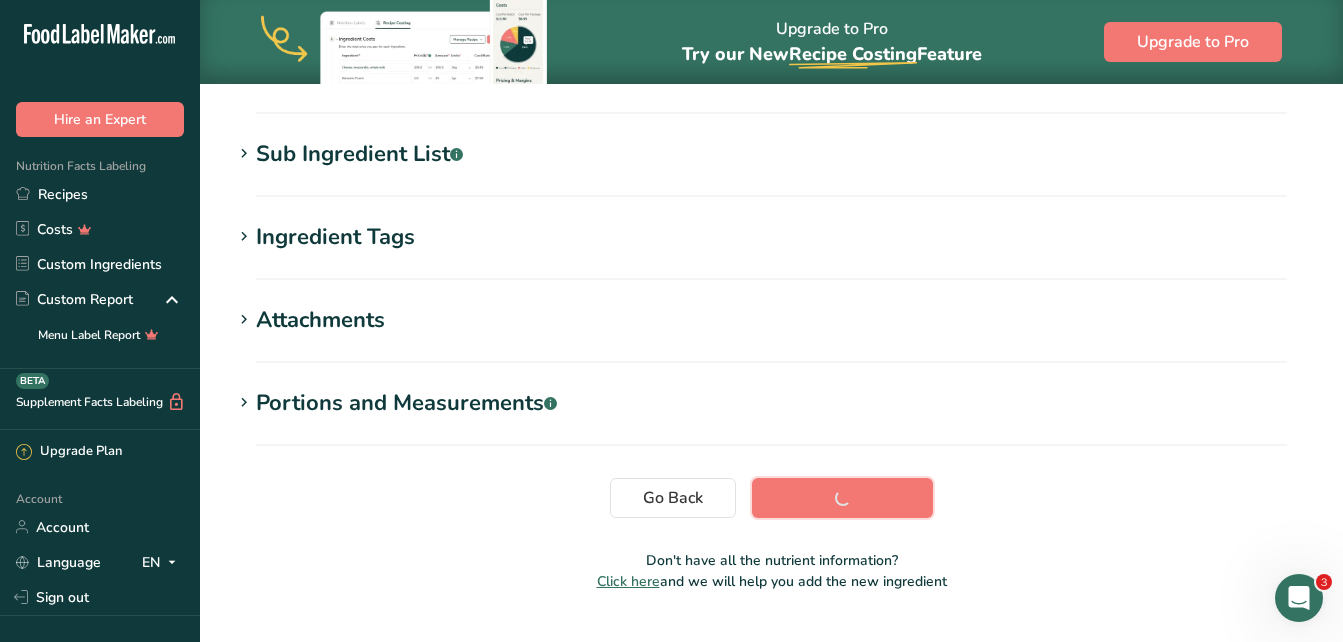 scroll, scrollTop: 416, scrollLeft: 0, axis: vertical 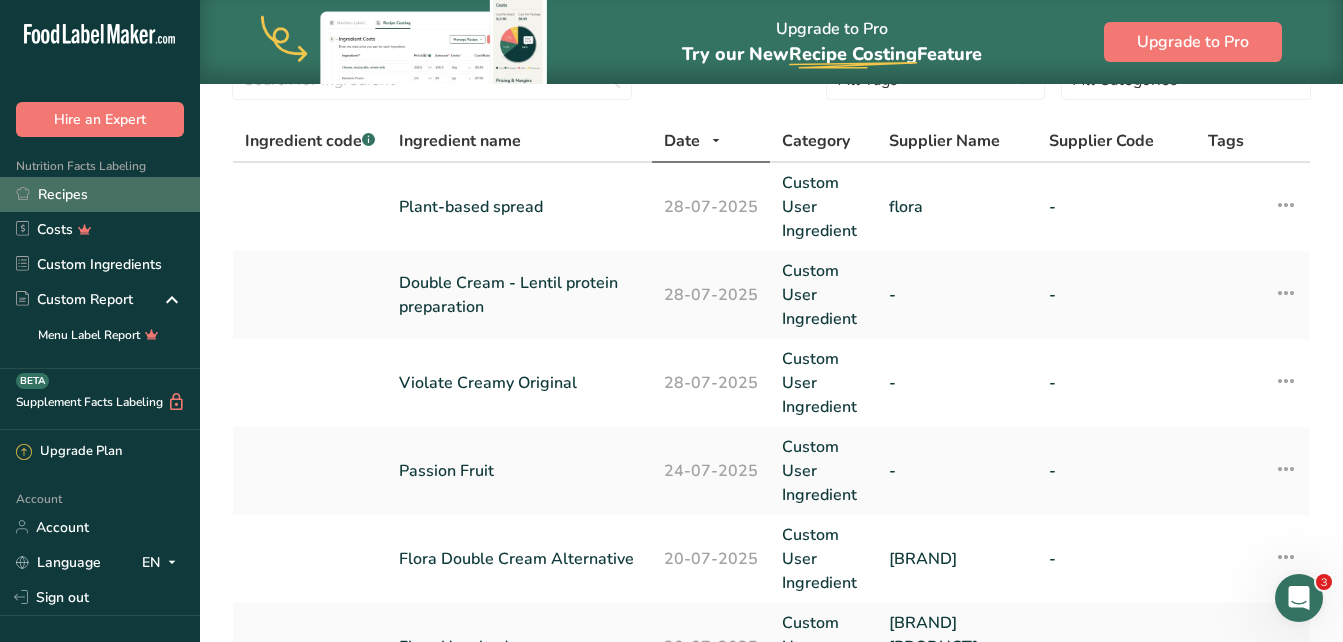 click on "Recipes" at bounding box center (100, 194) 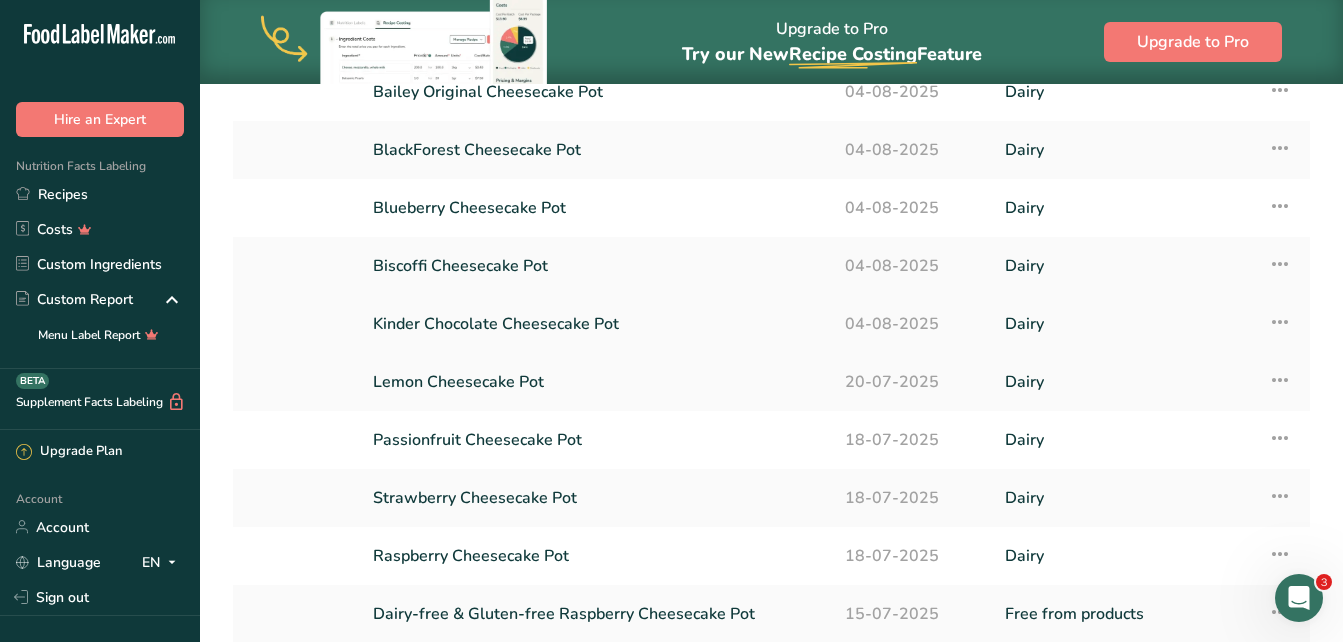 scroll, scrollTop: 200, scrollLeft: 0, axis: vertical 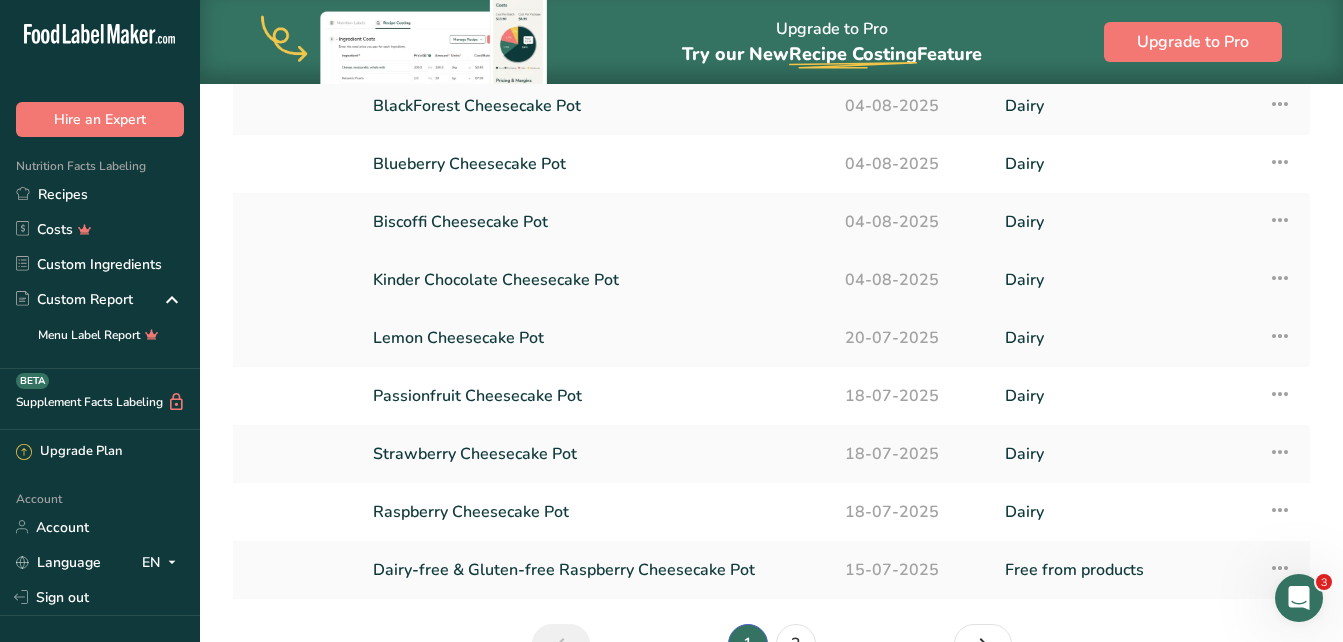 click on "Strawberry Cheesecake Pot" at bounding box center [597, 454] 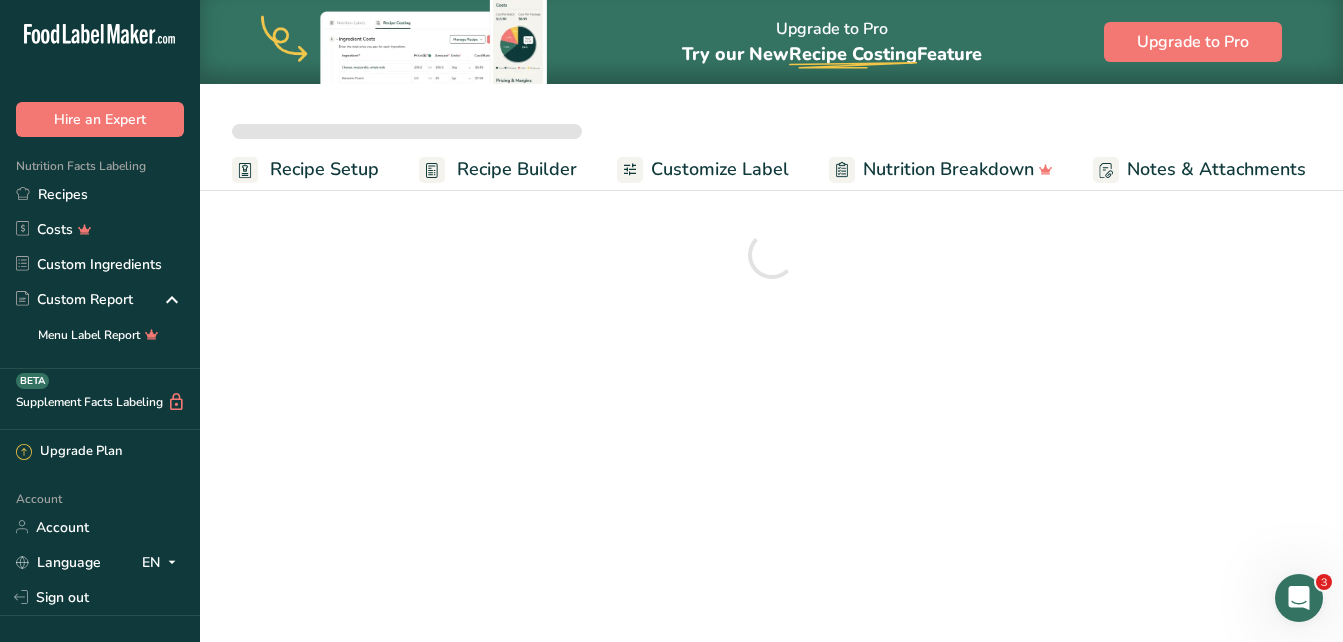 scroll, scrollTop: 0, scrollLeft: 0, axis: both 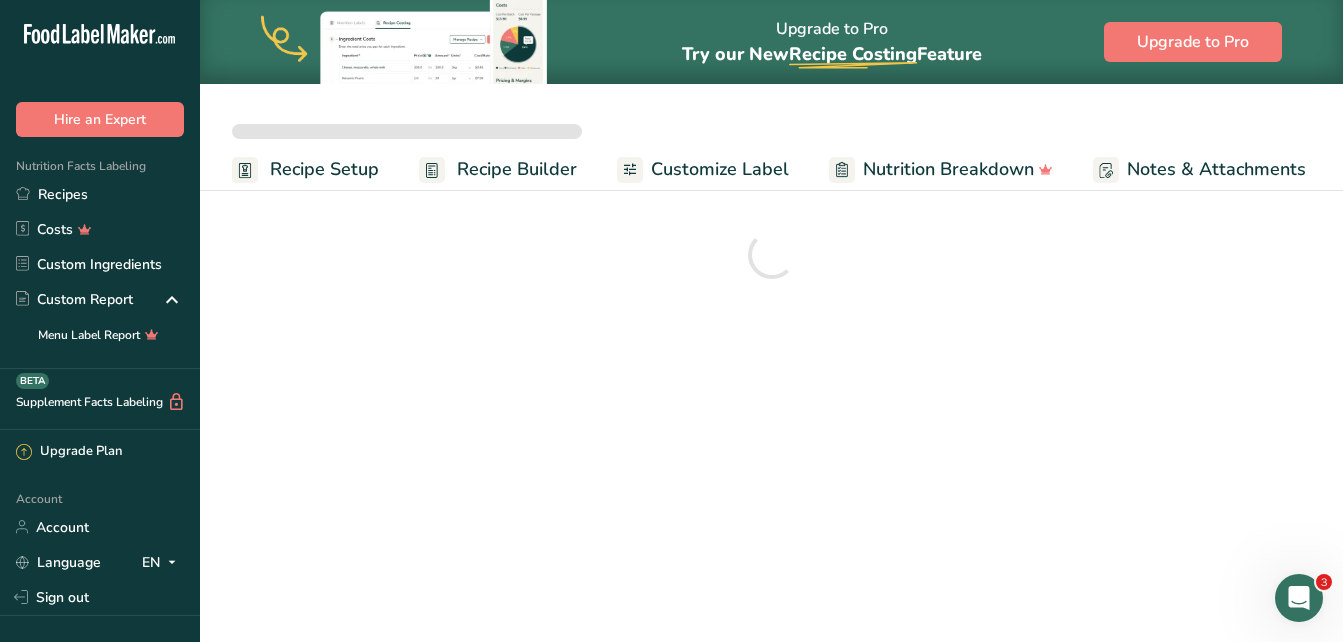 click on "Customize Label" at bounding box center (720, 169) 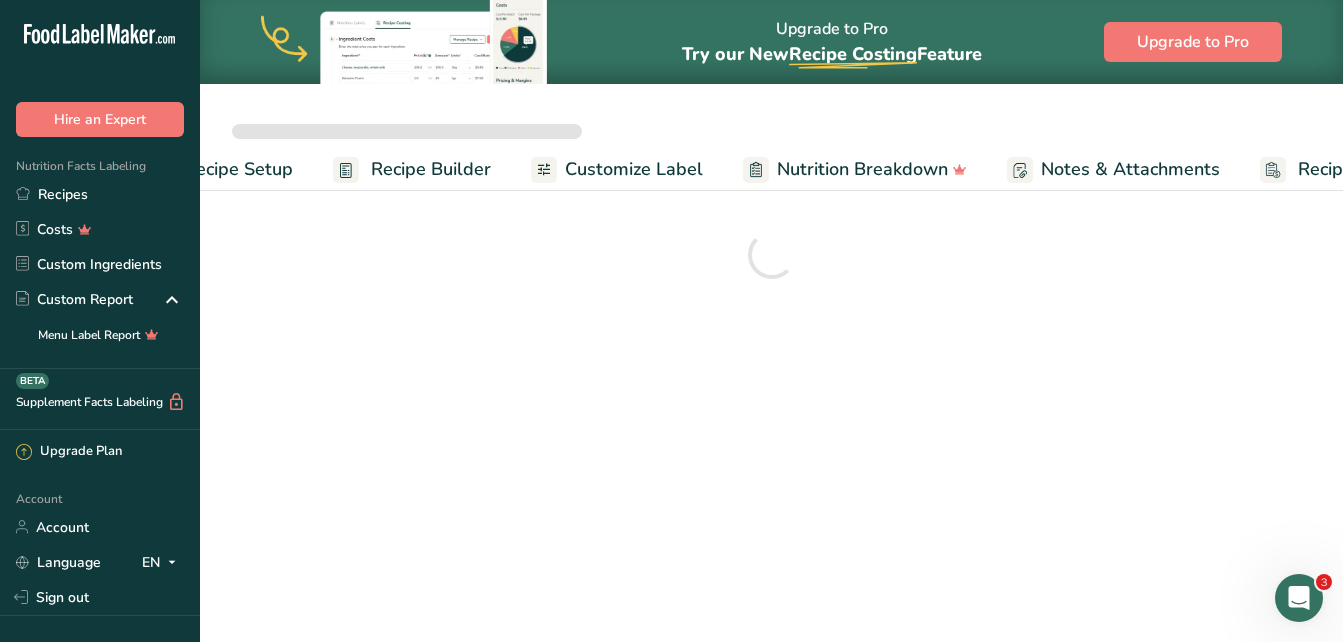scroll, scrollTop: 0, scrollLeft: 205, axis: horizontal 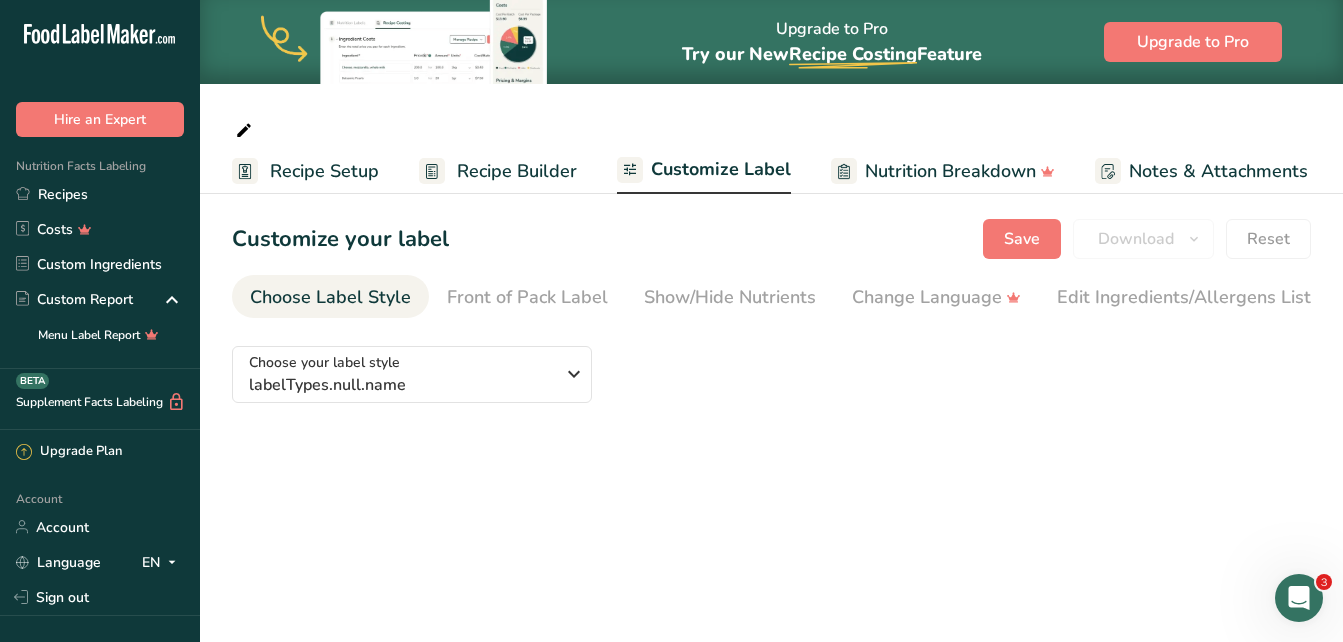 click on "Customize Label" at bounding box center (721, 169) 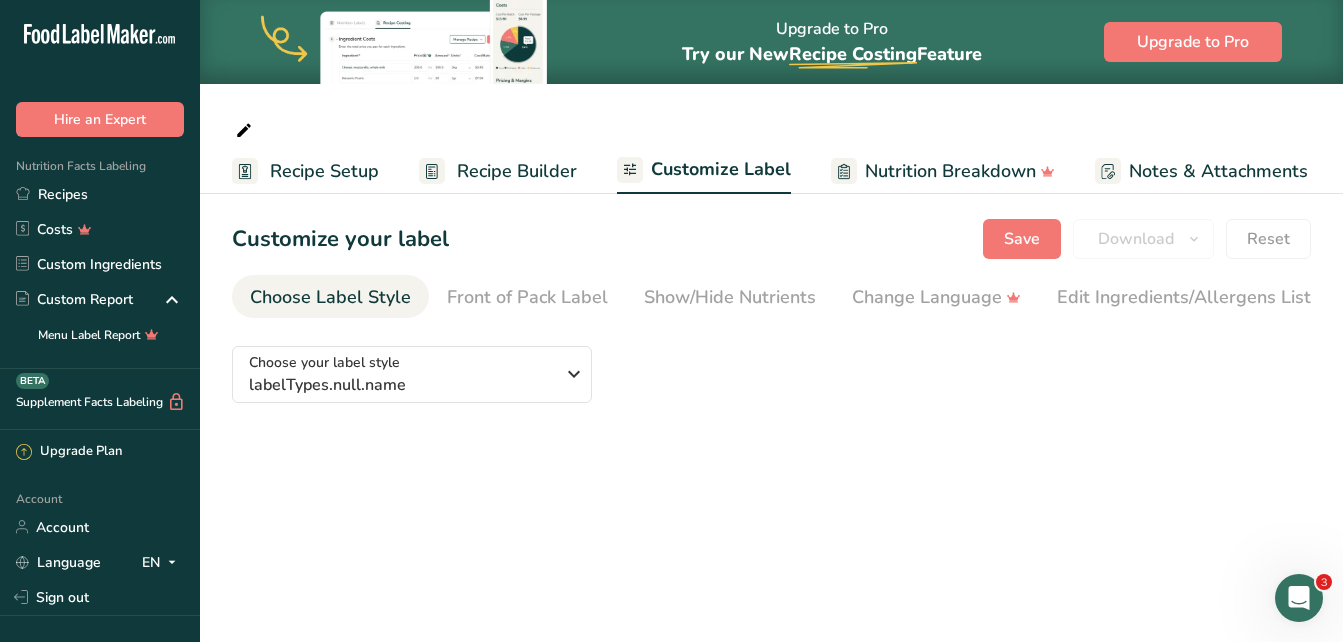 scroll, scrollTop: 0, scrollLeft: 216, axis: horizontal 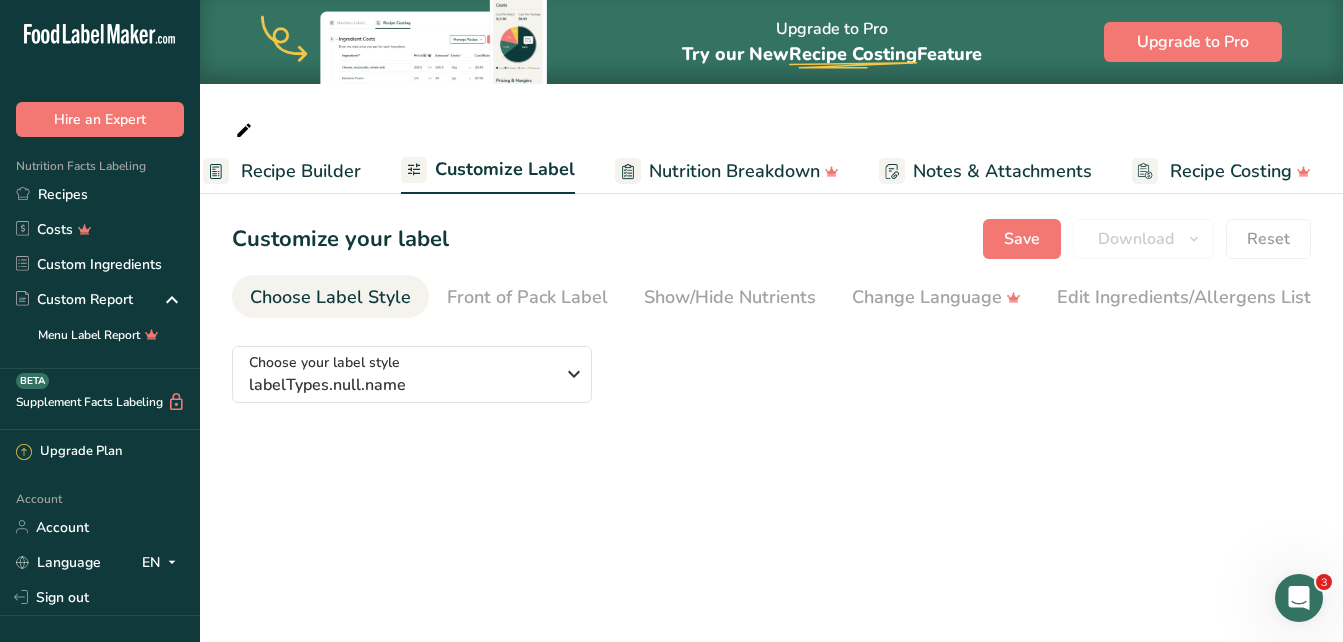 click on "Customize Label" at bounding box center [505, 169] 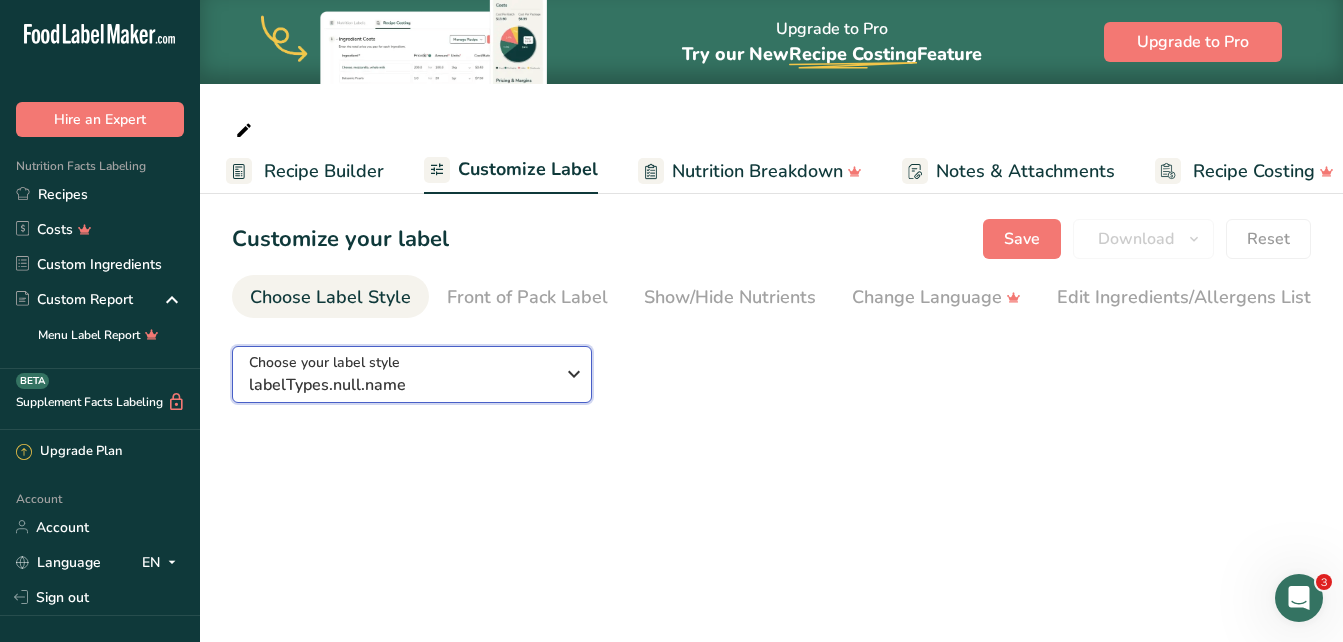 click at bounding box center [574, 374] 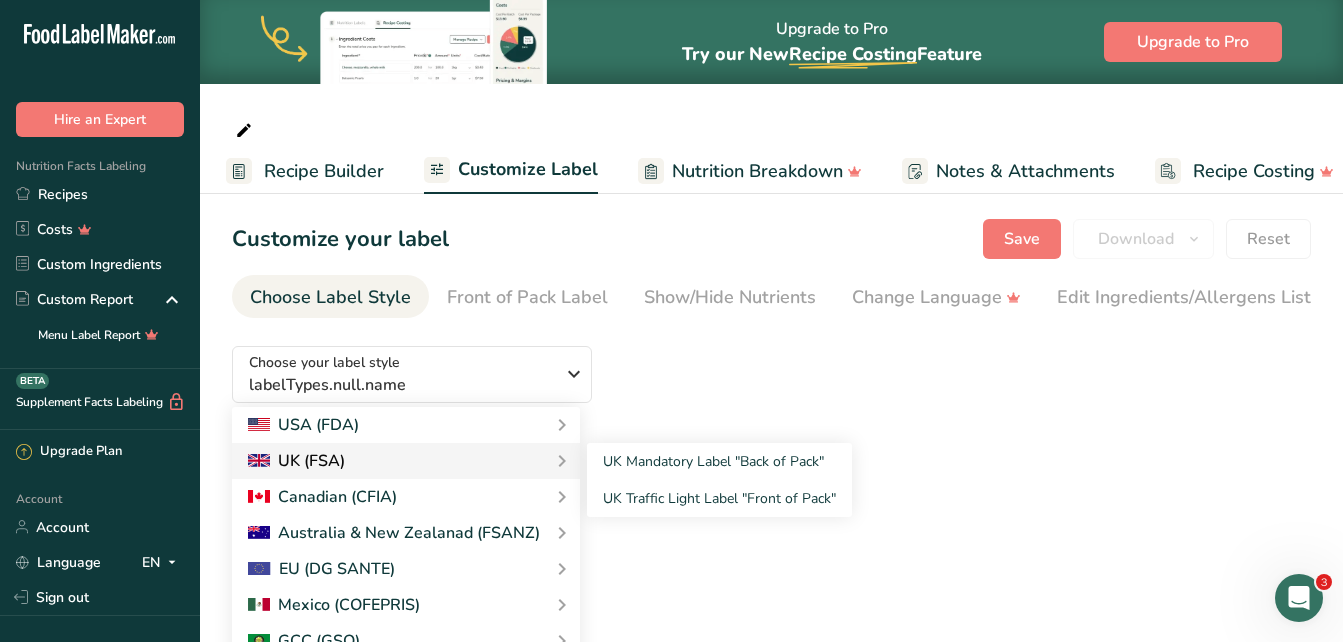 click on "UK (FSA)" at bounding box center [406, 461] 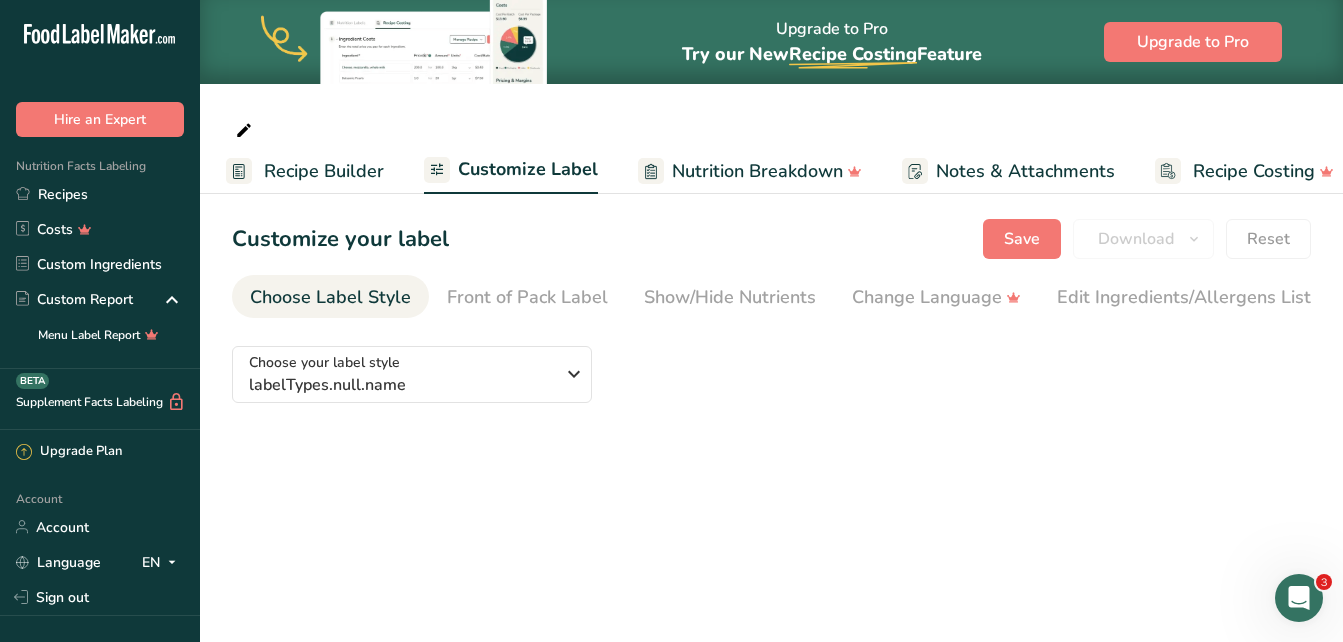 click on "Recipe Builder" at bounding box center [324, 171] 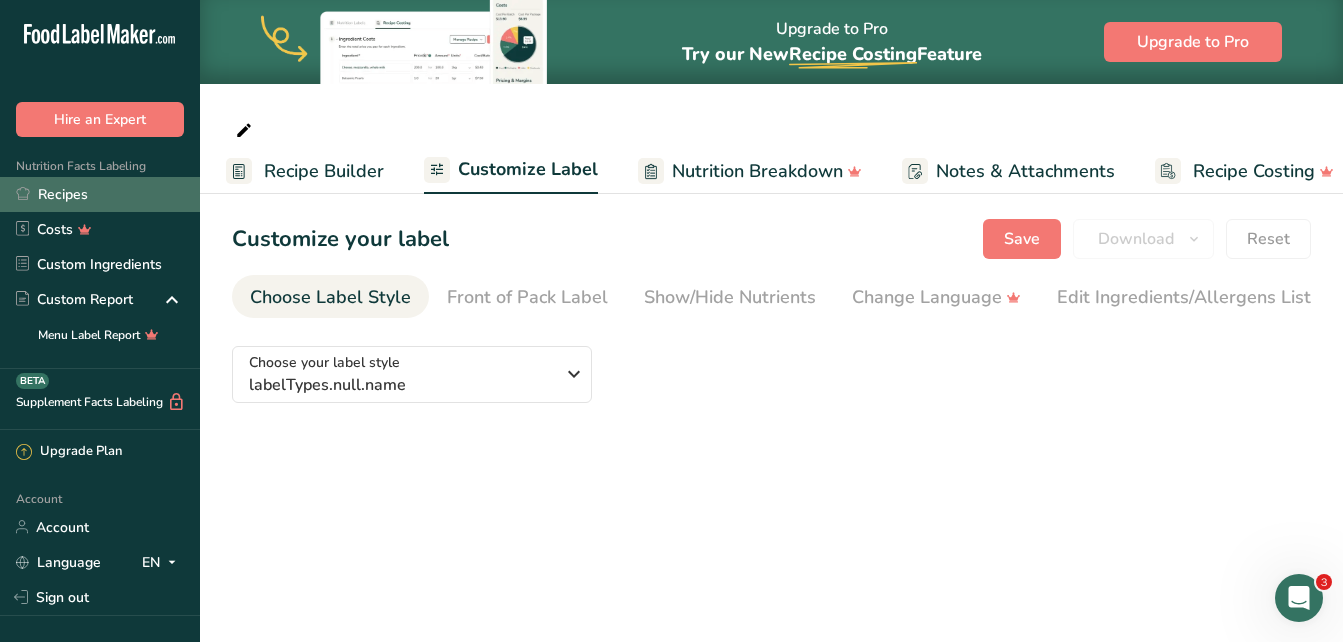 click on "Recipes" at bounding box center [100, 194] 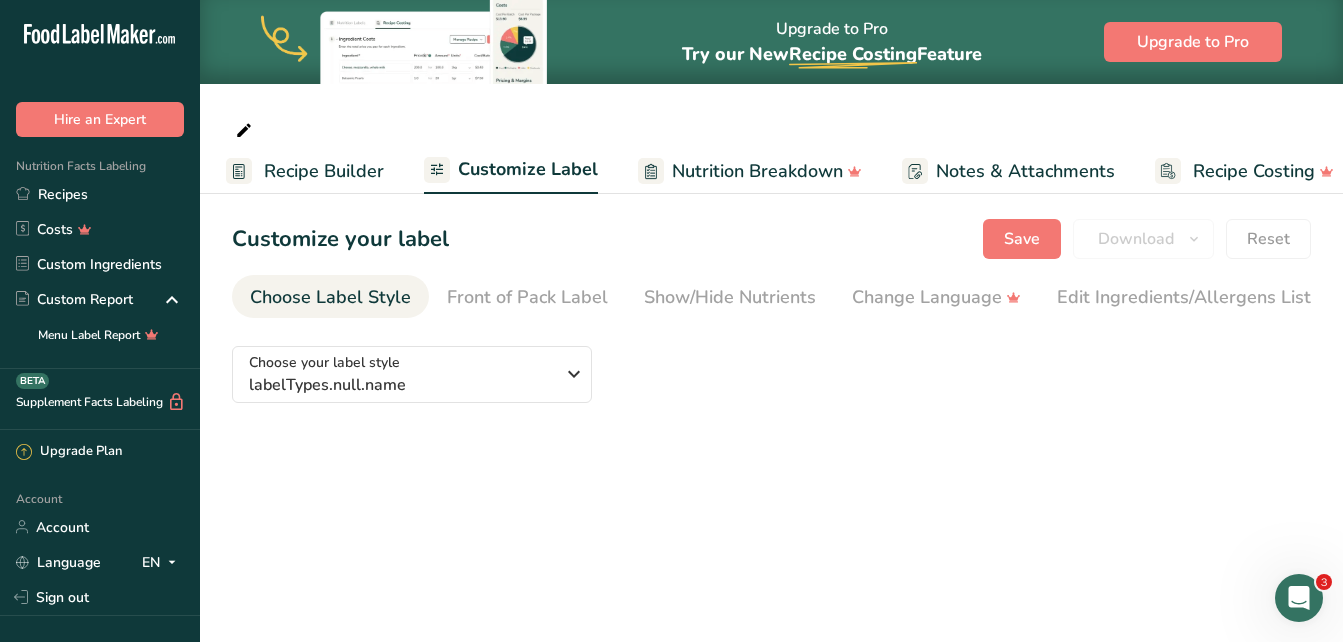 click on "Recipe Builder" at bounding box center (305, 171) 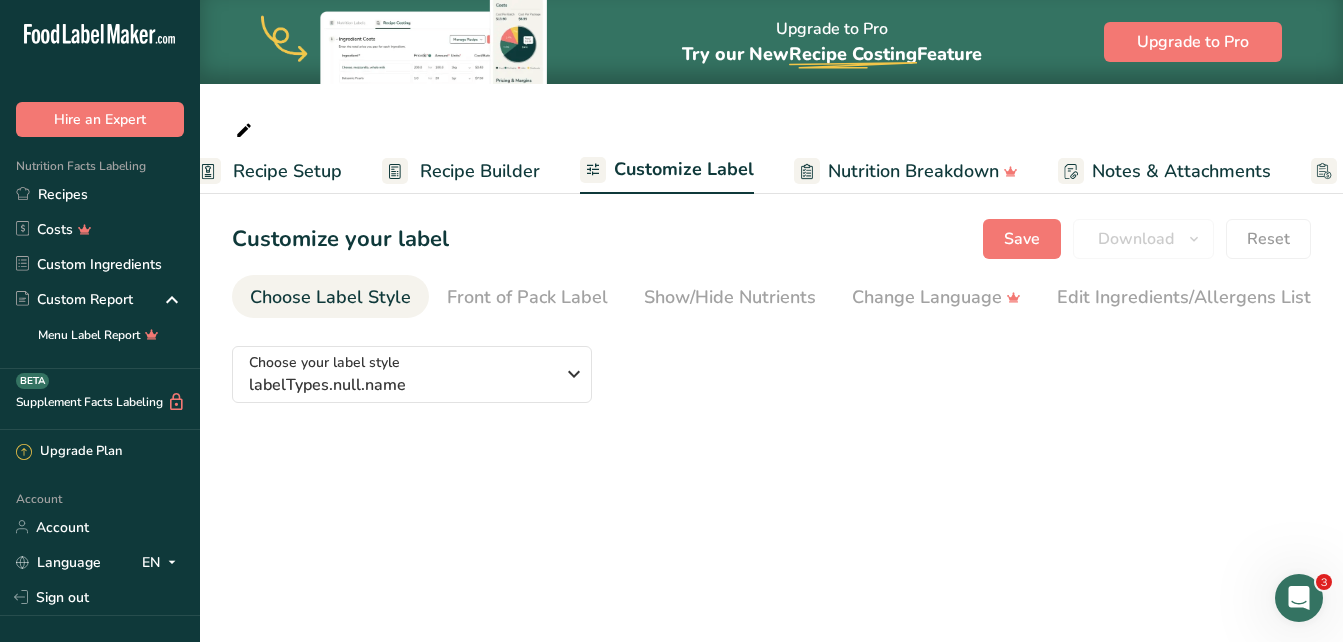 scroll, scrollTop: 0, scrollLeft: 0, axis: both 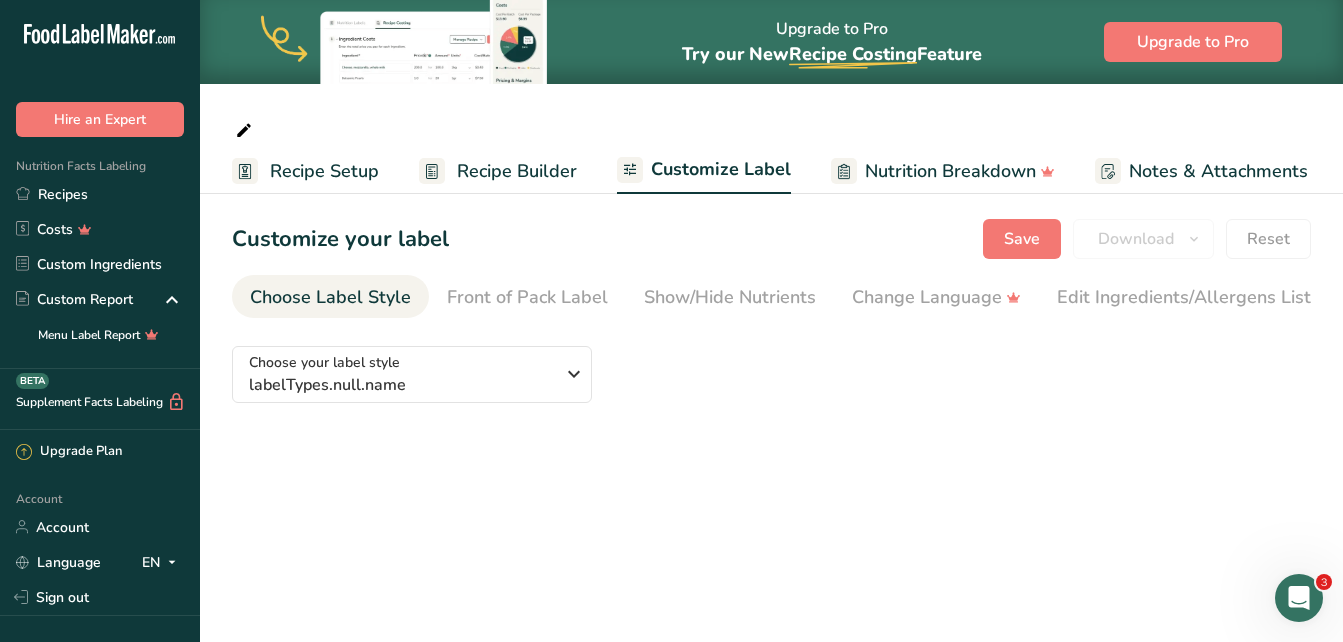 click on "Recipe Builder" at bounding box center [517, 171] 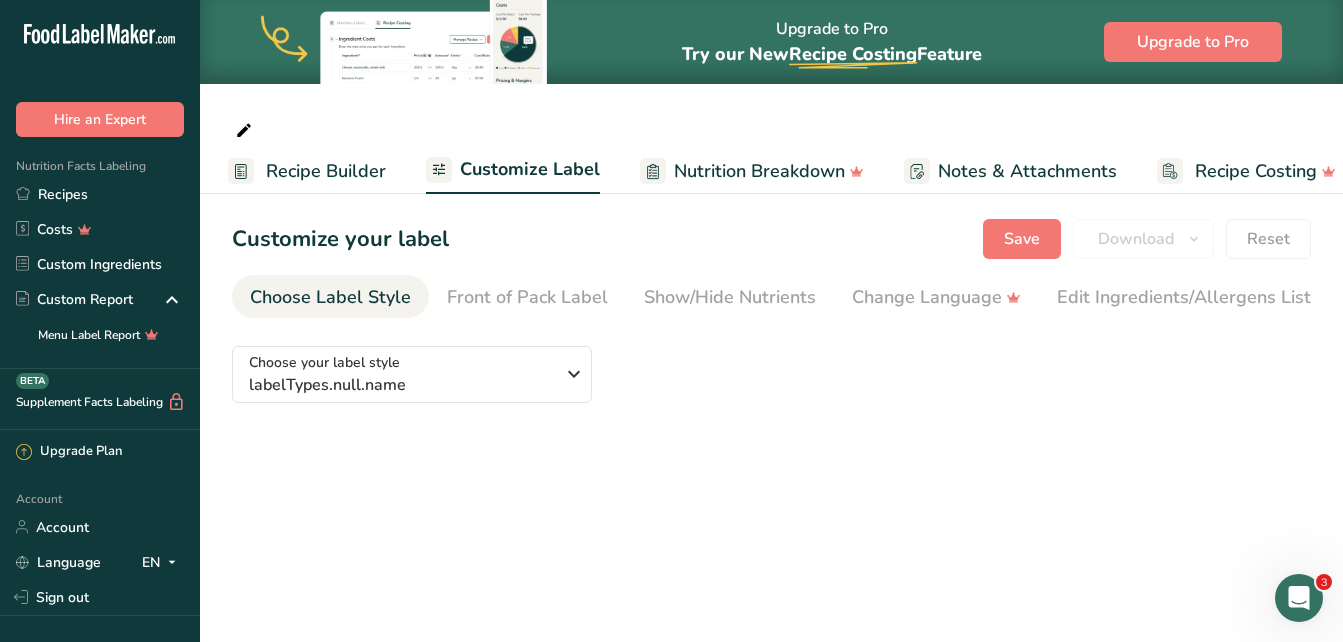 scroll, scrollTop: 0, scrollLeft: 193, axis: horizontal 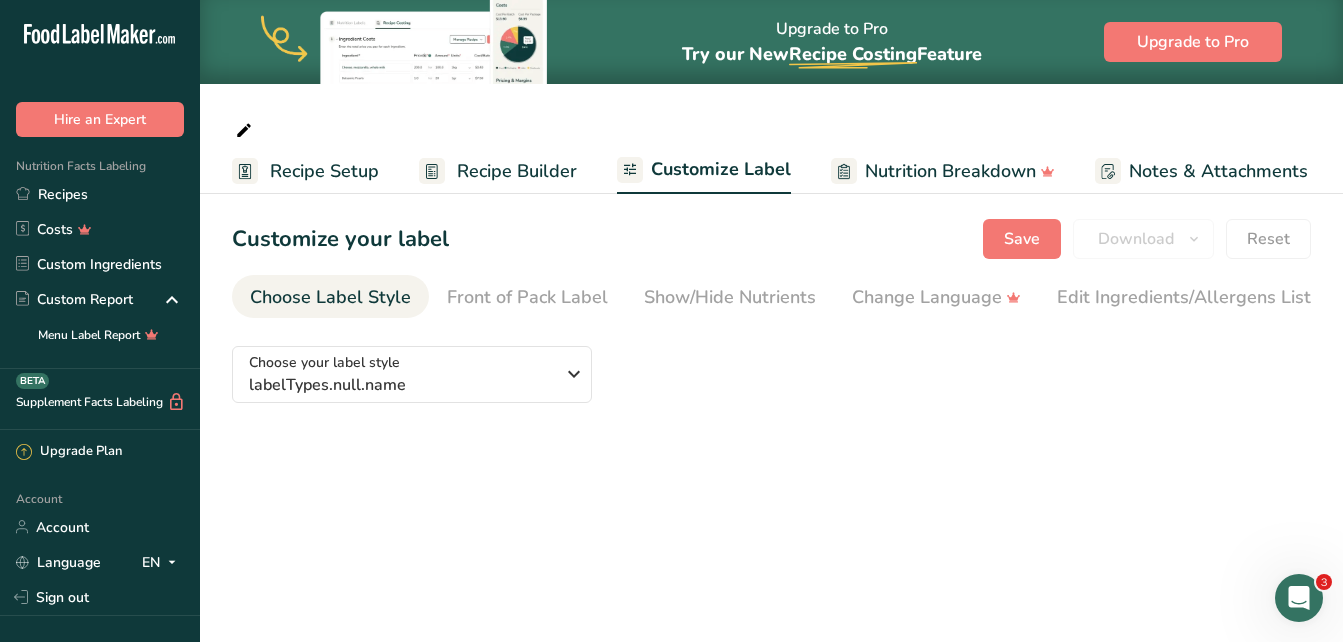 click on "Choose Label Style
Front of Pack Label
Show/Hide Nutrients
Change Language
Manual Label Override
Edit Ingredients/Allergens List
Label Extra Info" at bounding box center [771, 296] 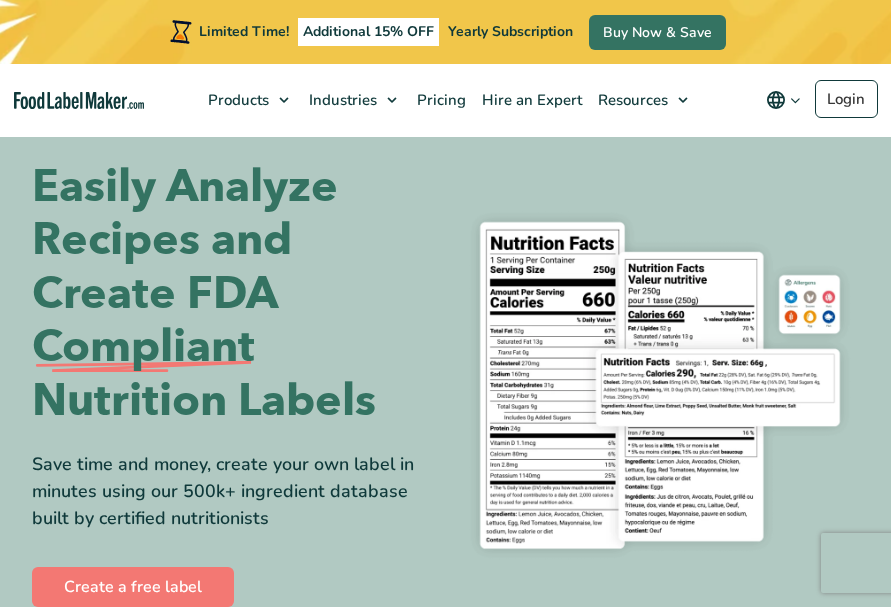 scroll, scrollTop: 0, scrollLeft: 0, axis: both 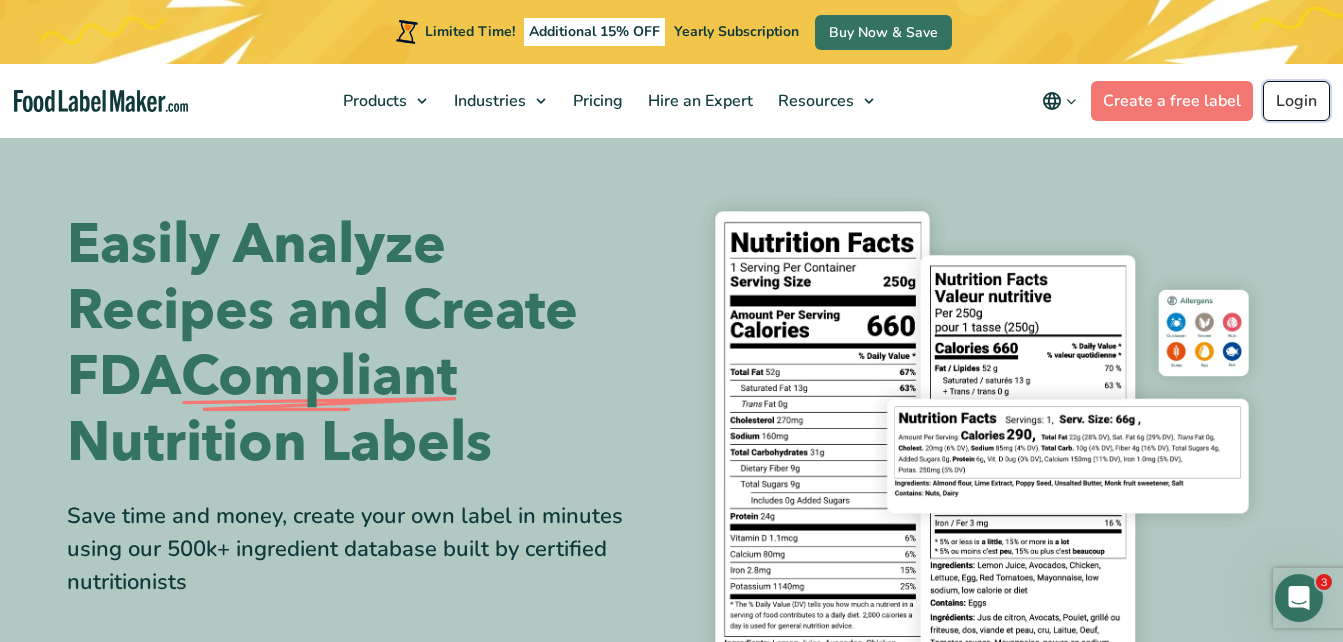 click on "Login" at bounding box center [1296, 101] 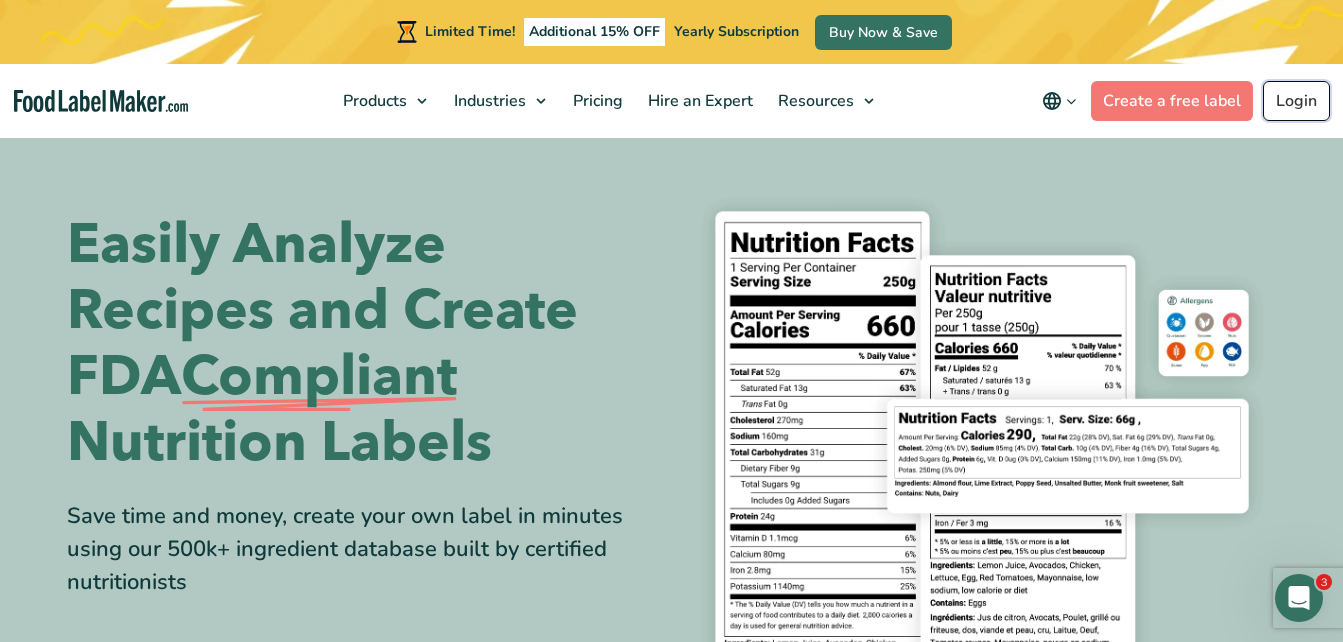click on "Login" at bounding box center (1296, 101) 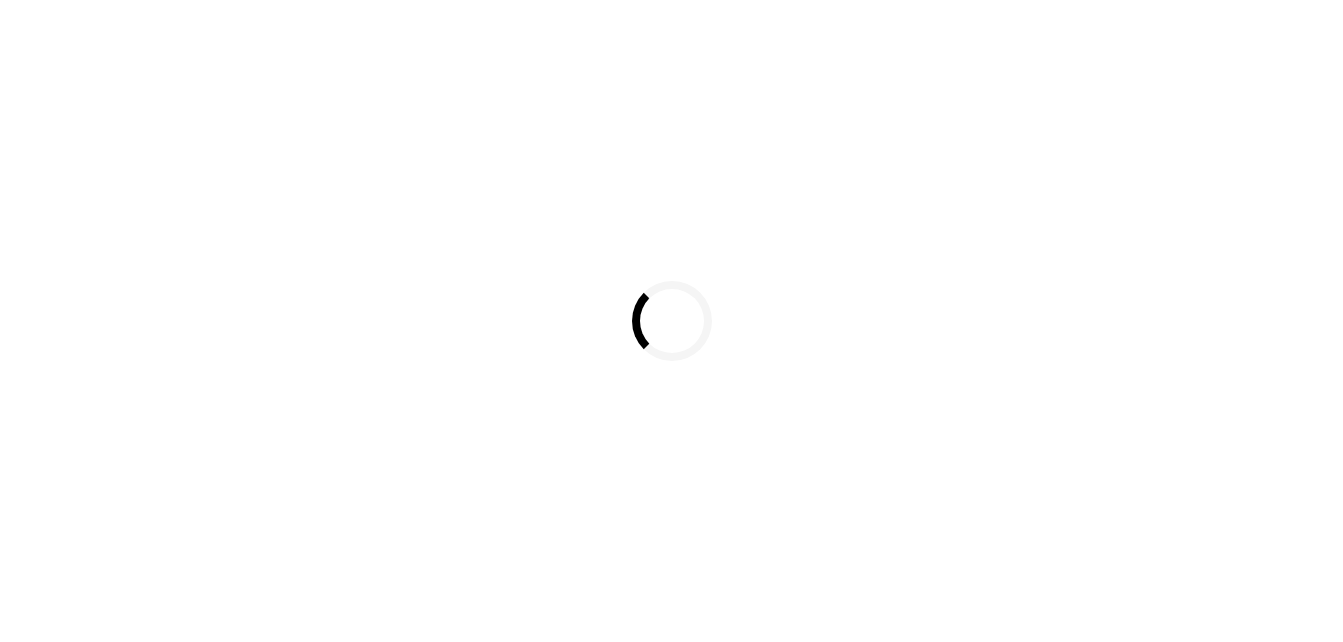 scroll, scrollTop: 0, scrollLeft: 0, axis: both 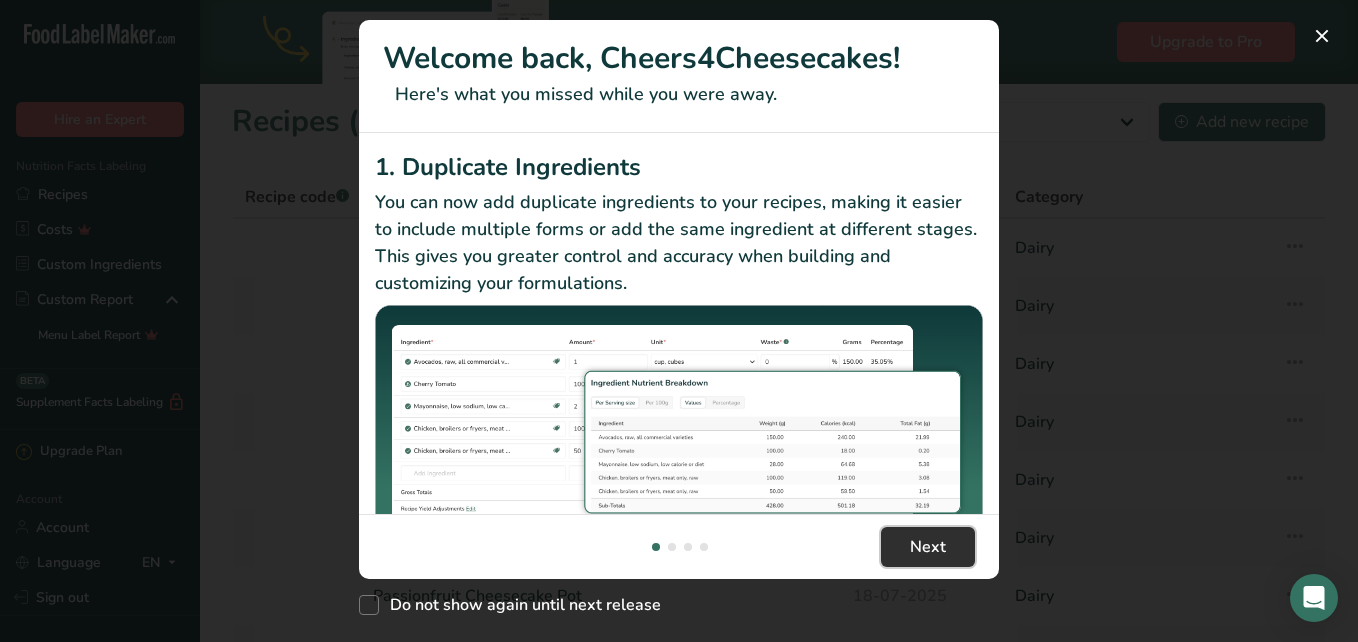 click on "Next" at bounding box center (928, 547) 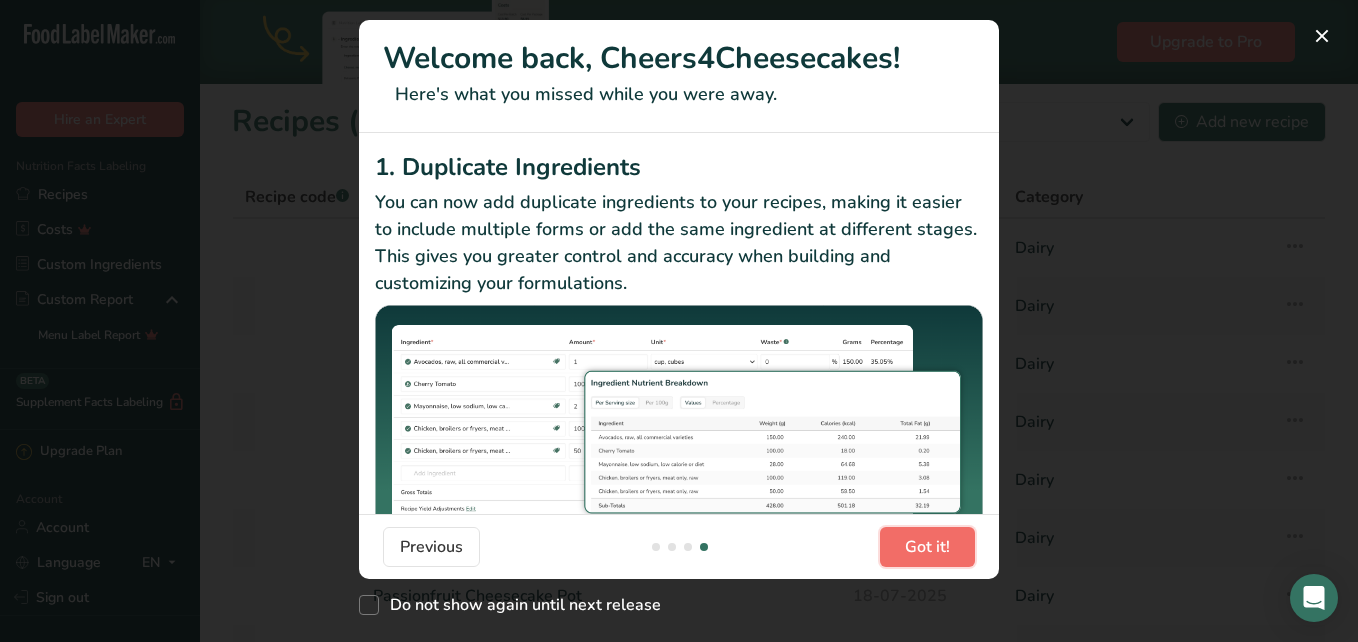 click on "Got it!" at bounding box center [927, 547] 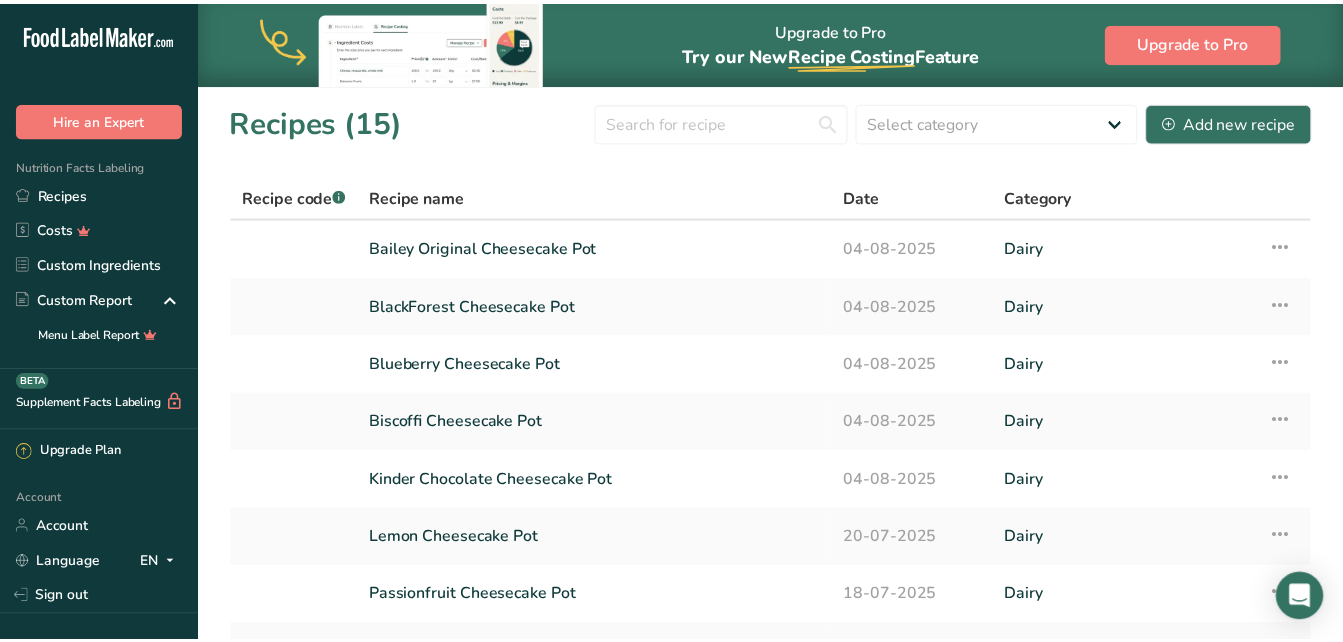 scroll, scrollTop: 0, scrollLeft: 1920, axis: horizontal 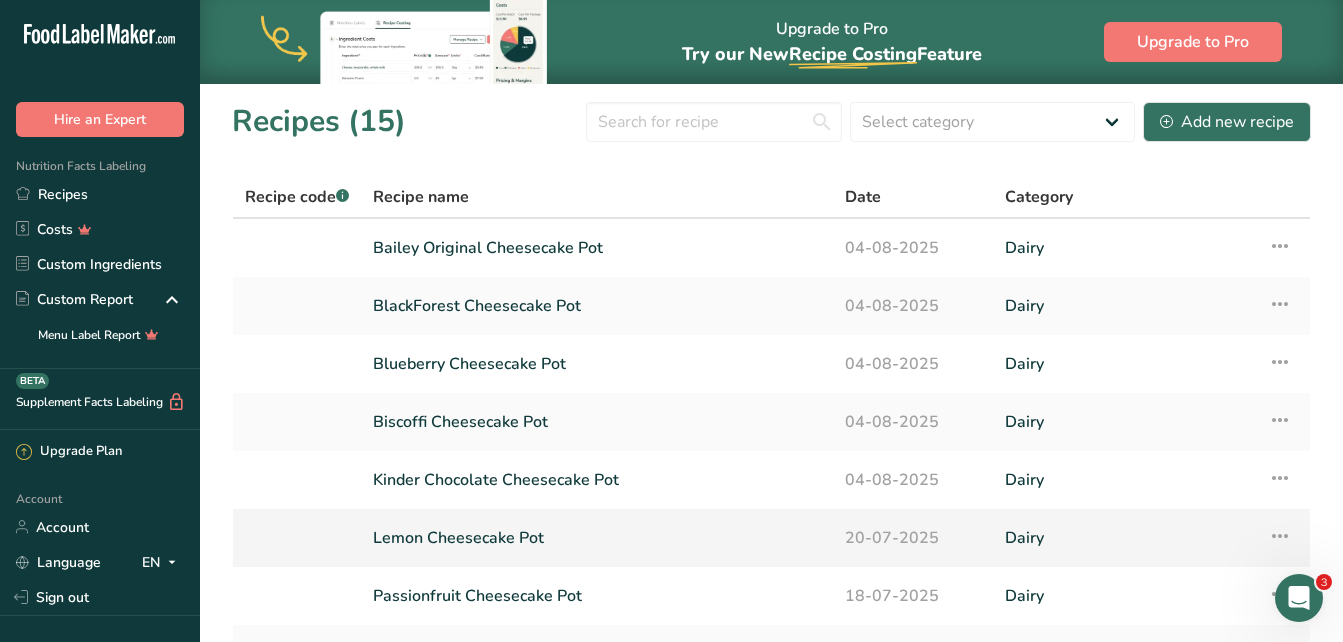 click on "Lemon Cheesecake Pot" at bounding box center [597, 538] 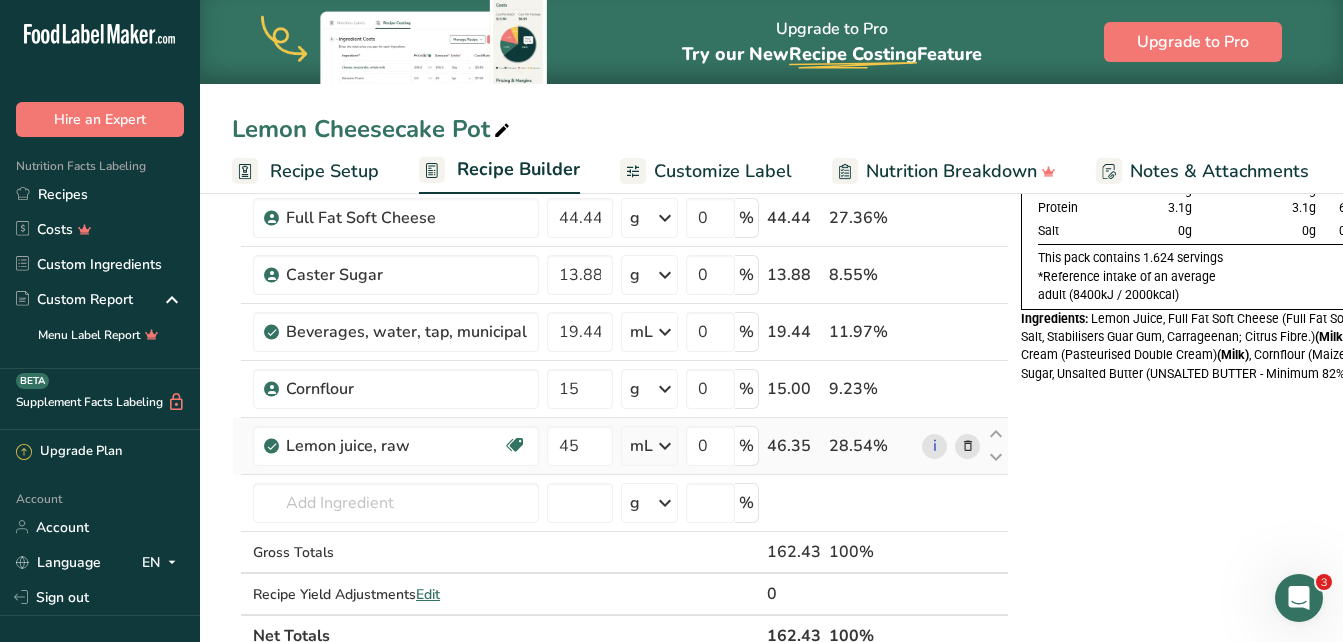 scroll, scrollTop: 300, scrollLeft: 0, axis: vertical 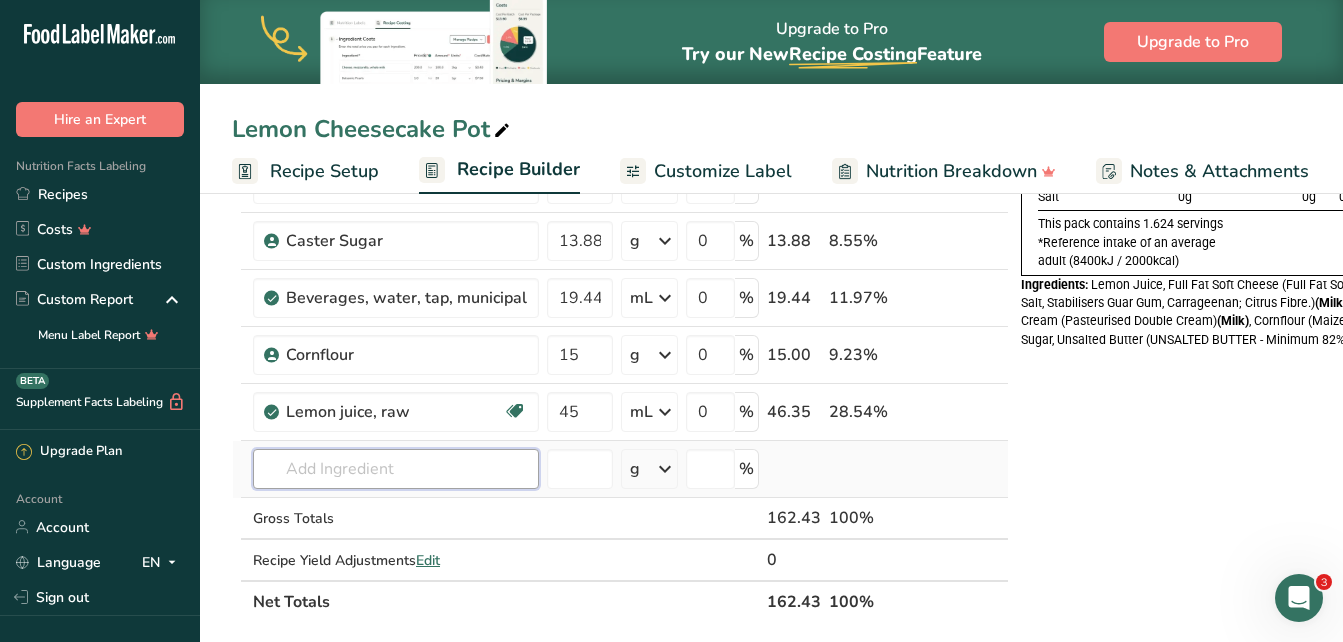 click at bounding box center [396, 469] 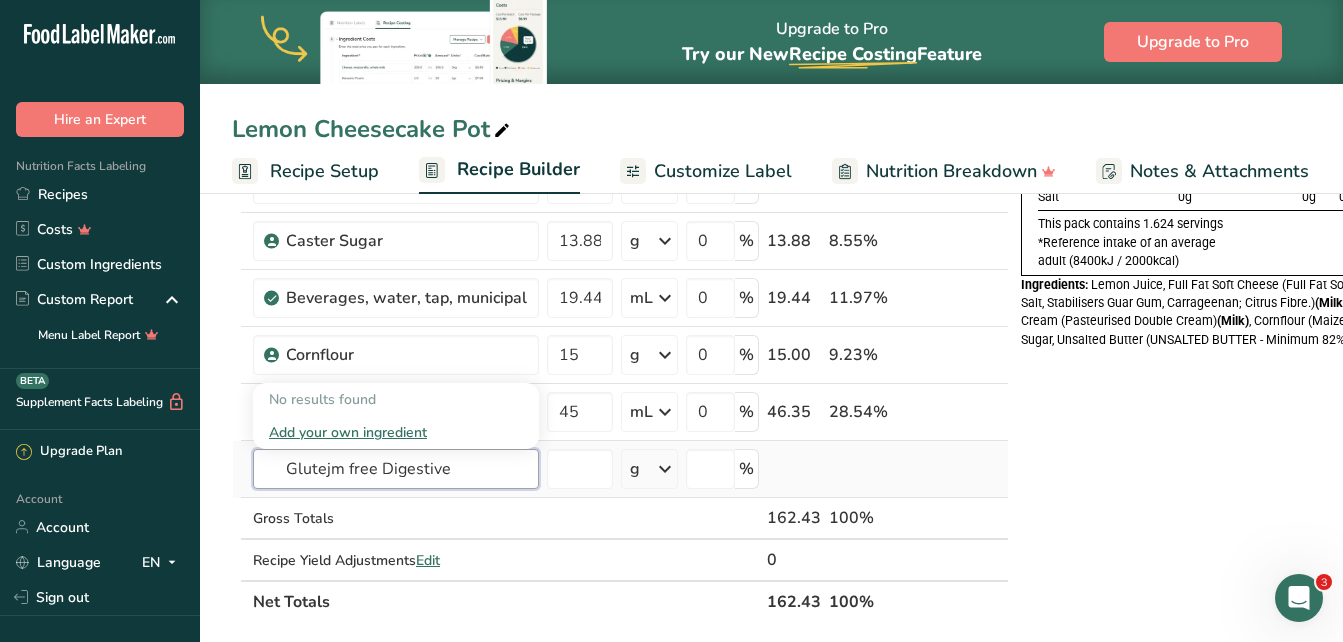 click on "Glutejm free Digestive" at bounding box center (396, 469) 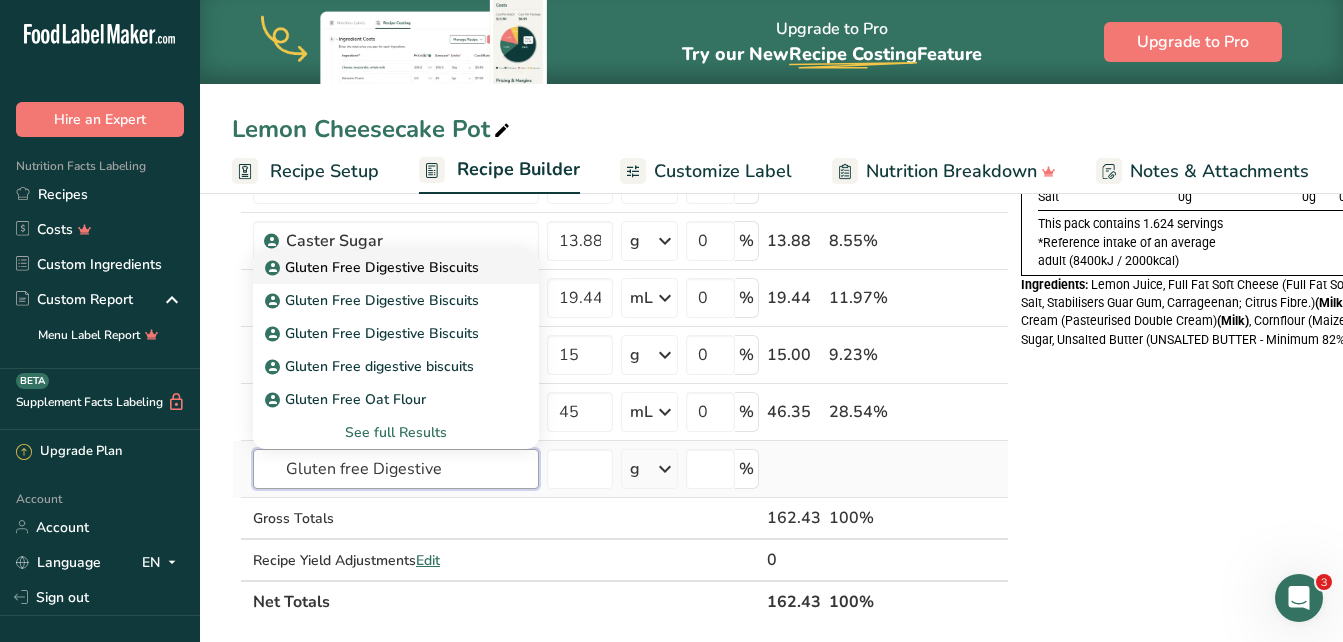 type on "Gluten free Digestive" 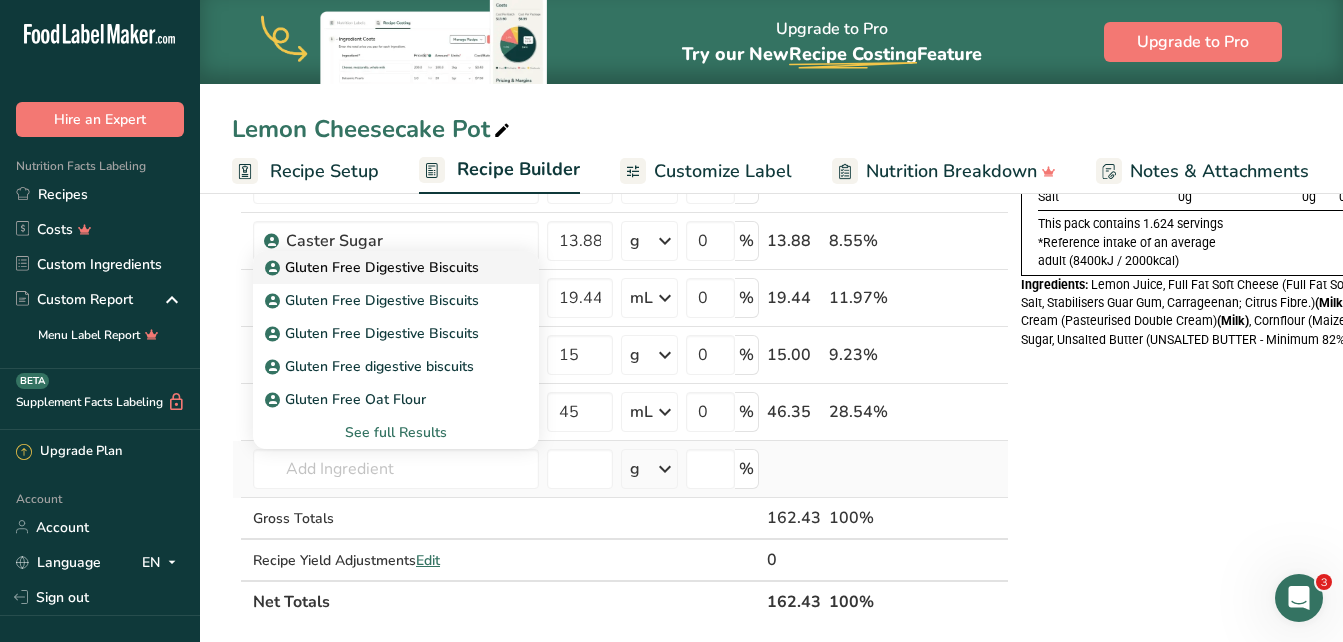 click on "Gluten Free Digestive Biscuits" at bounding box center [374, 267] 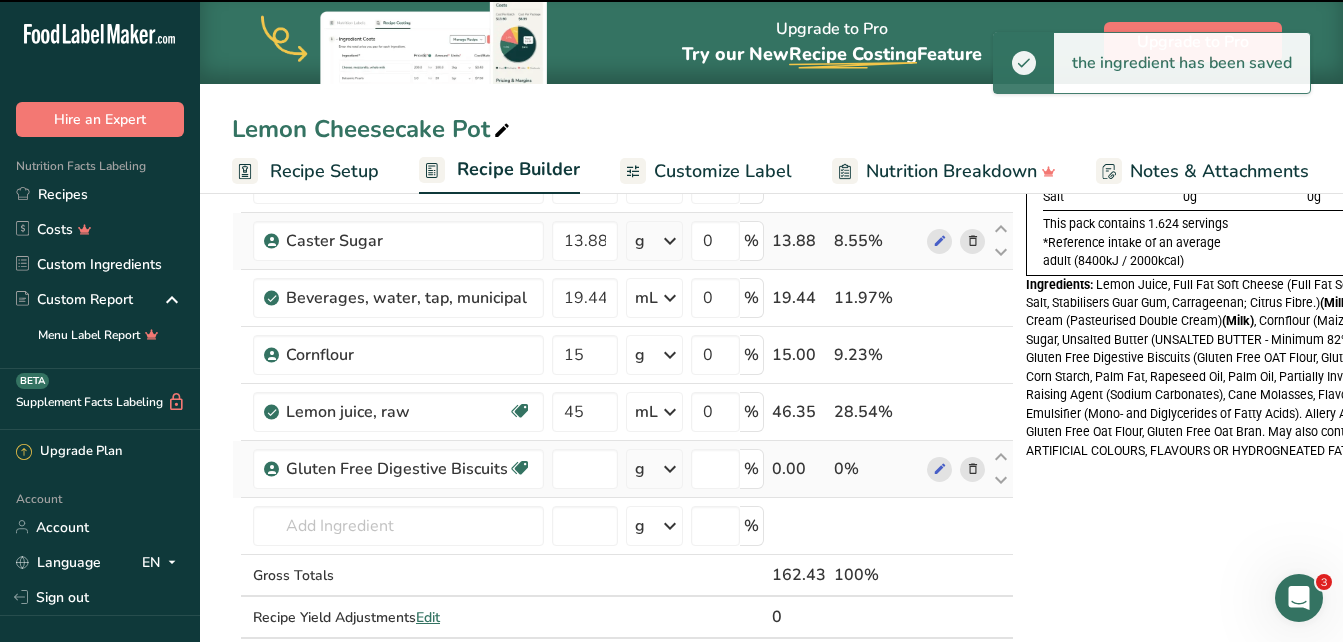 type on "0" 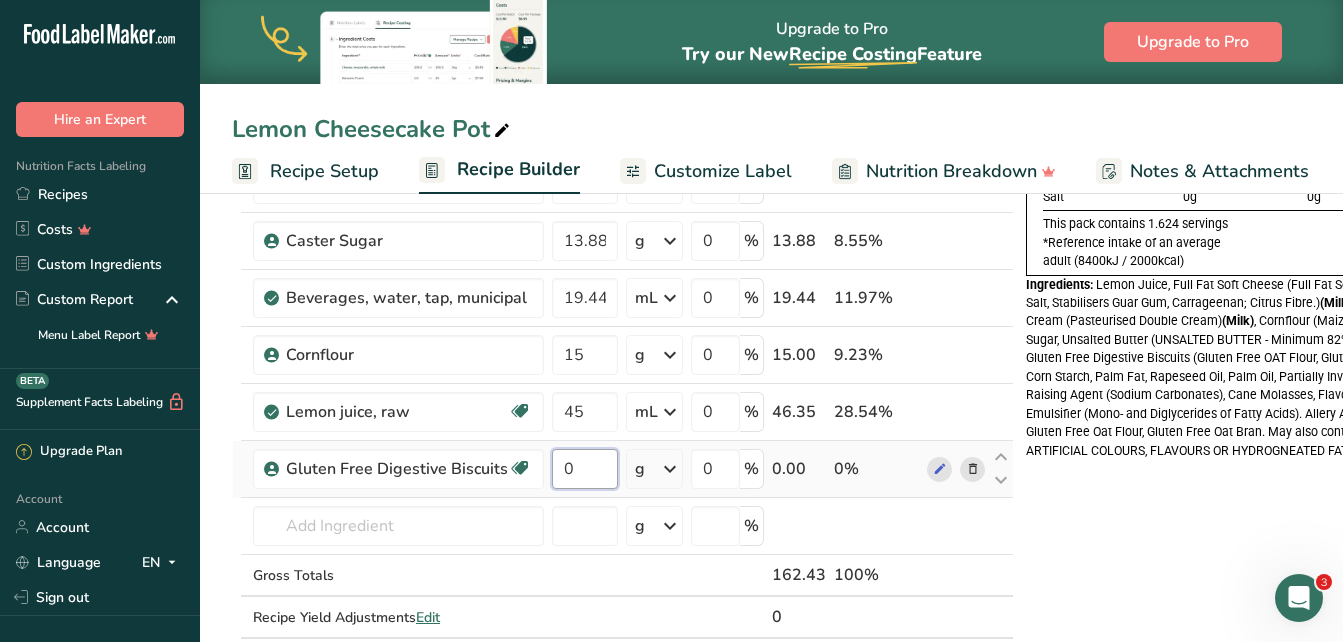 click on "0" at bounding box center (585, 469) 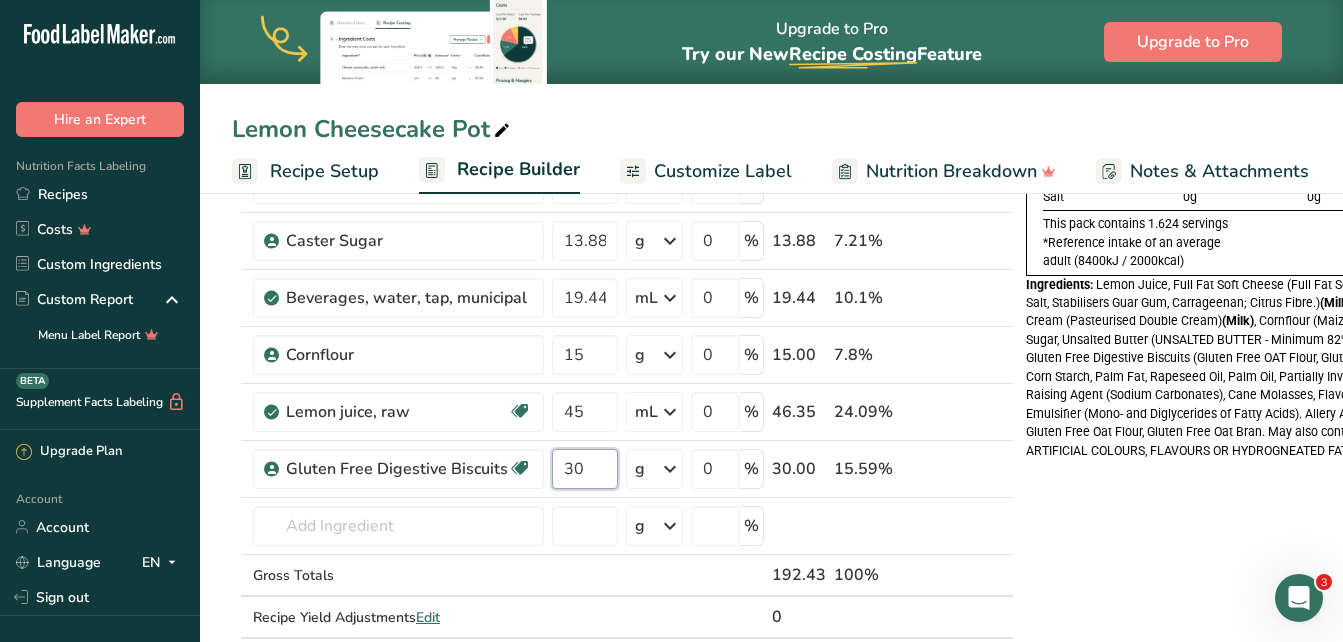 type on "30" 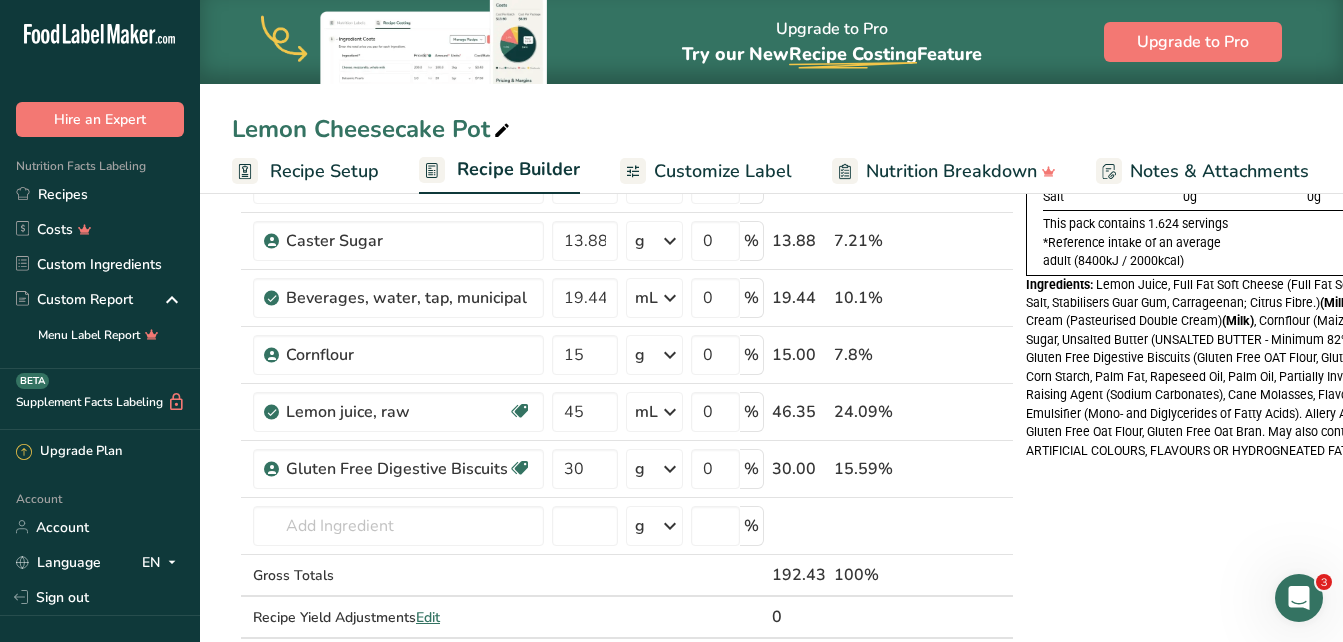 click on "Nutrition
Typical value
100g
contains
Each serving (typically
100g) contains
%
RI*   RI* for an
average adult
Energy
910kj
910kj
11%
8400kj
218kcal
218kcal
11%
2000kcal
Fat
14.8g
14.8g
21%
70g
of which saturates
7.5g
7.5g
37%
20g" at bounding box center [1242, 629] 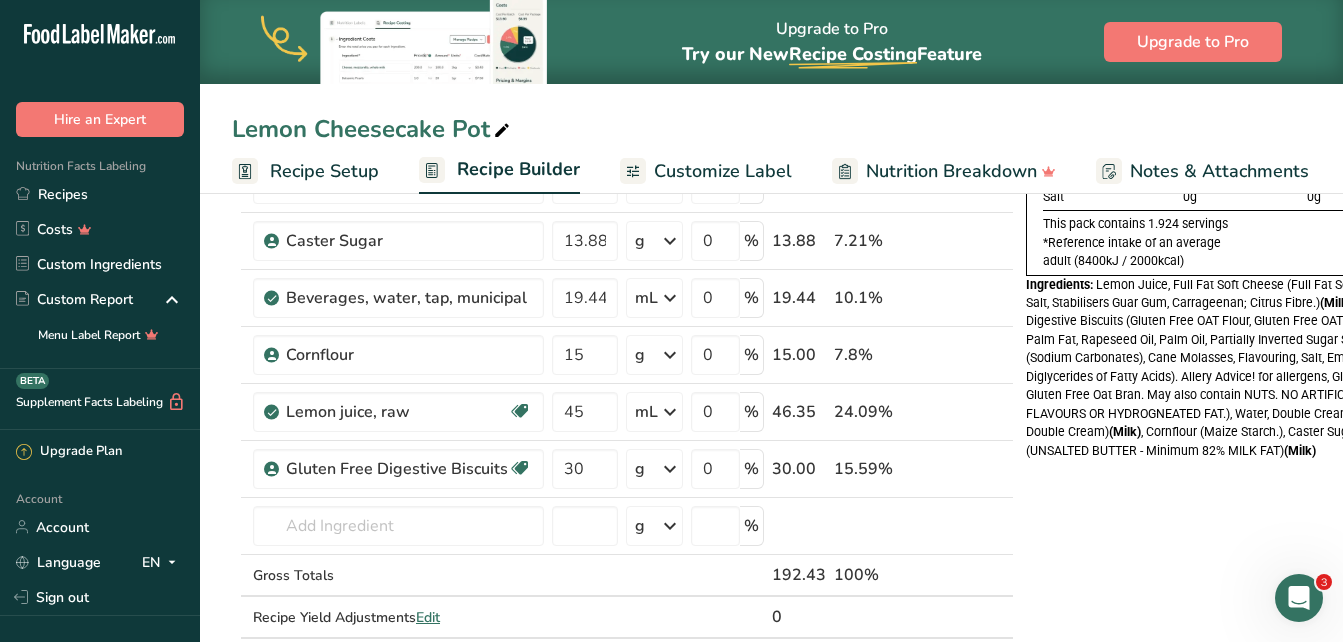 click on "Customize Label" at bounding box center [723, 171] 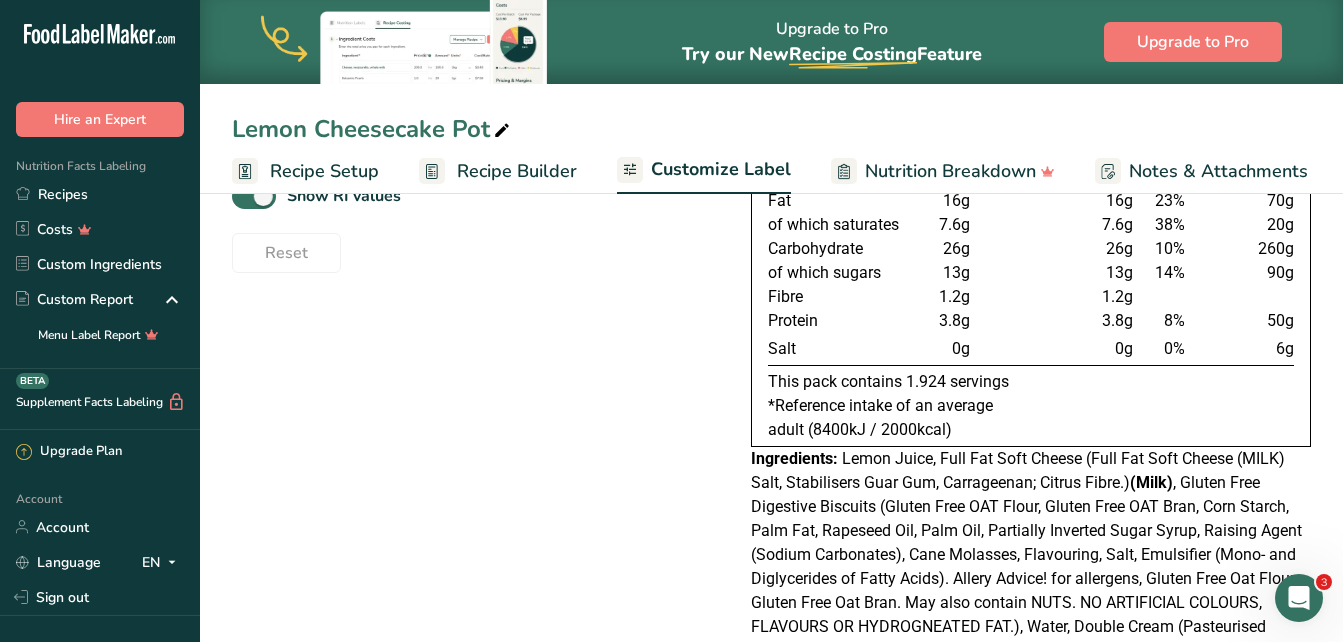 scroll, scrollTop: 0, scrollLeft: 216, axis: horizontal 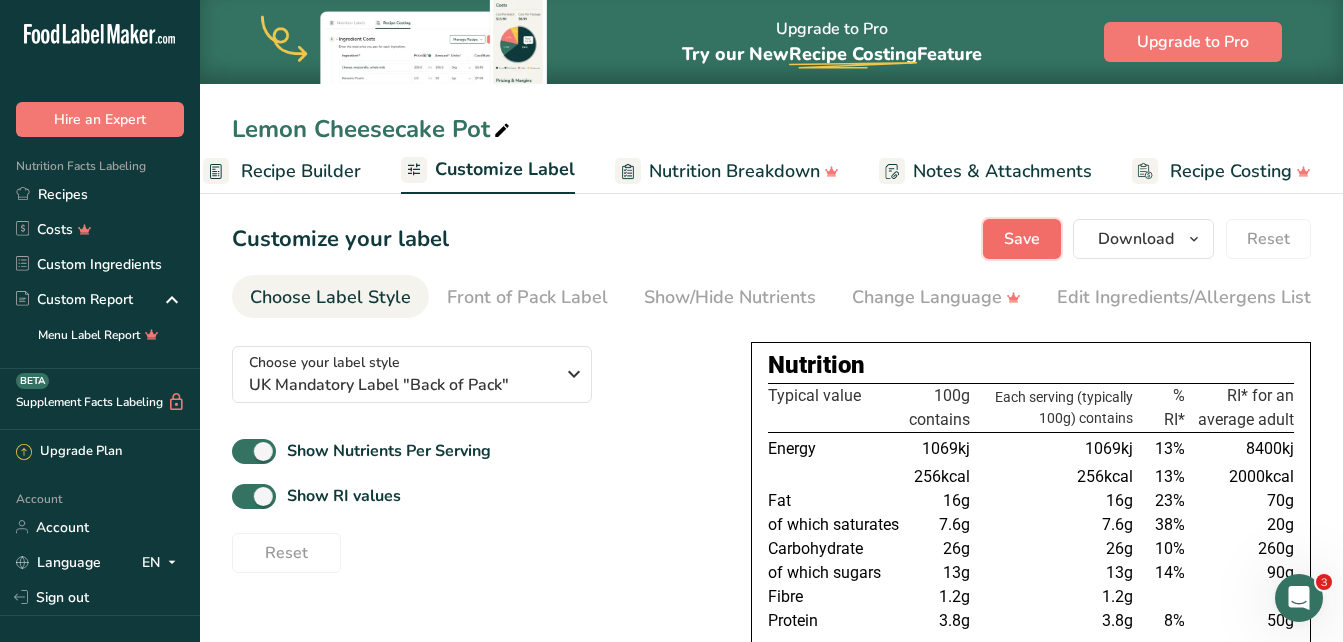 click on "Save" at bounding box center [1022, 239] 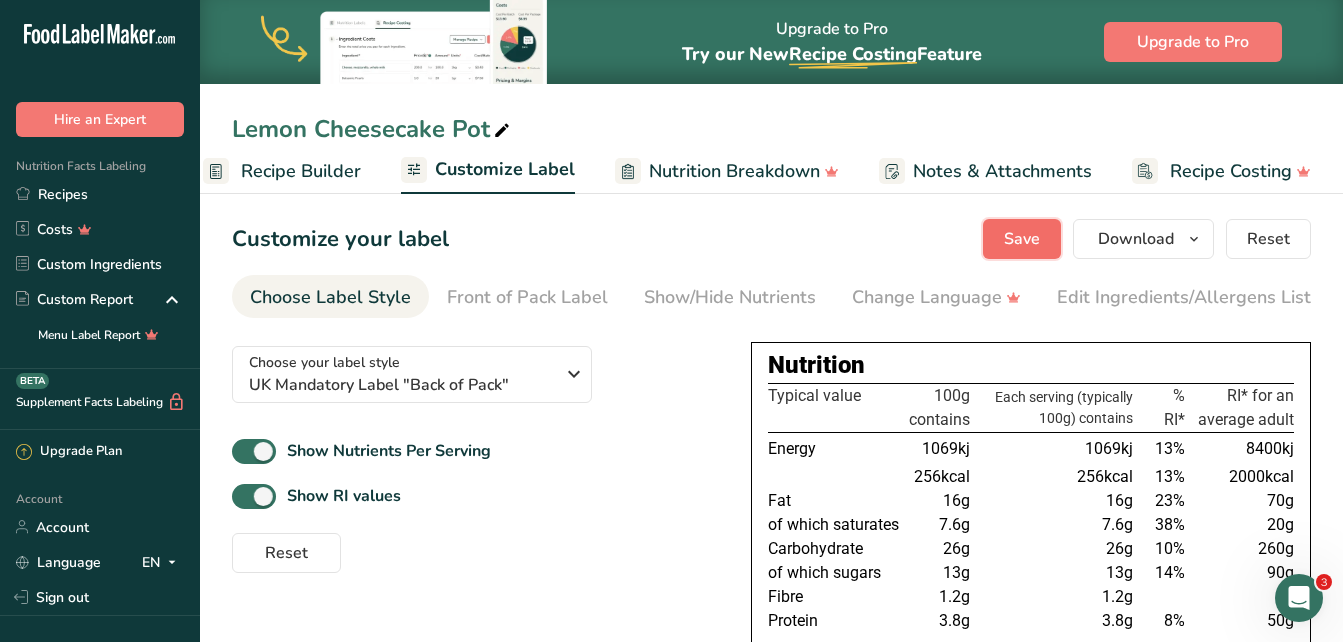 click on "Save" at bounding box center [1022, 239] 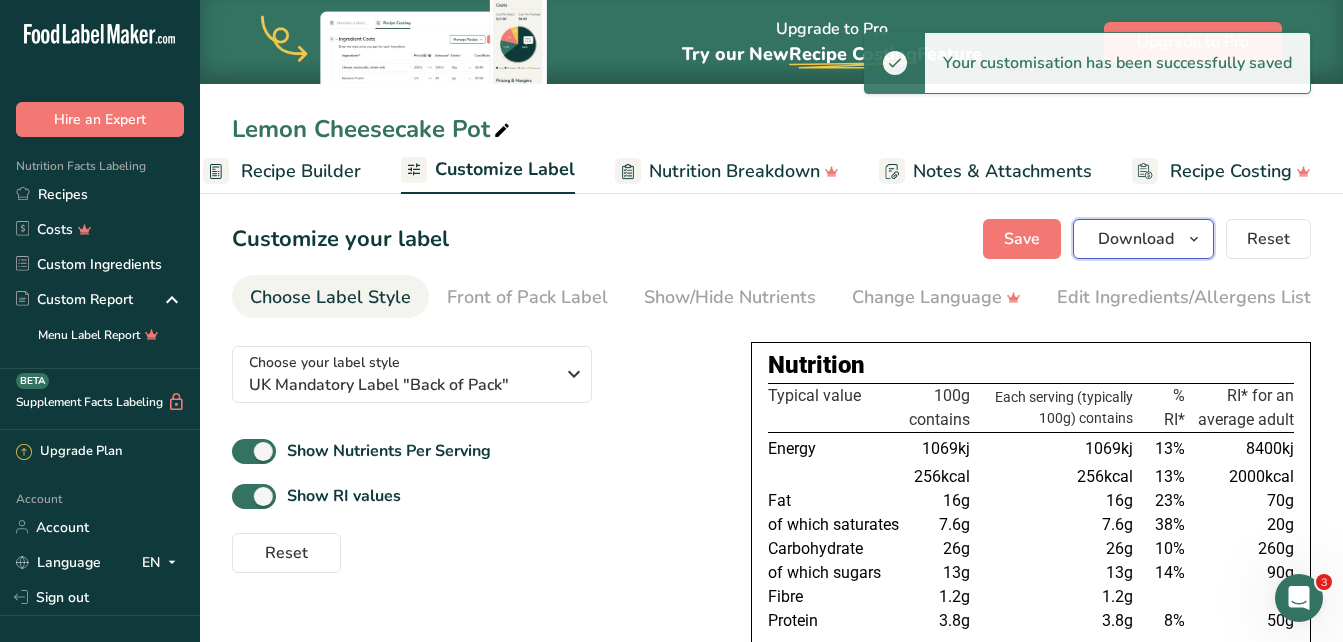 click on "Download" at bounding box center (1136, 239) 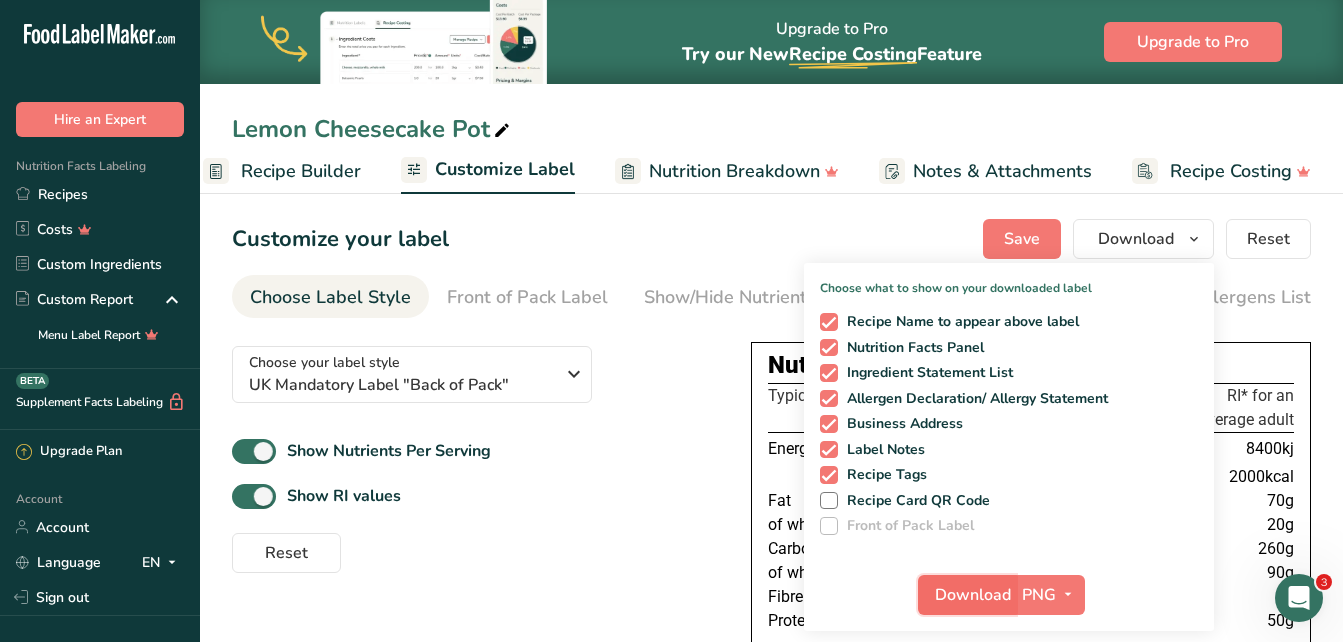 click on "Download" at bounding box center (973, 595) 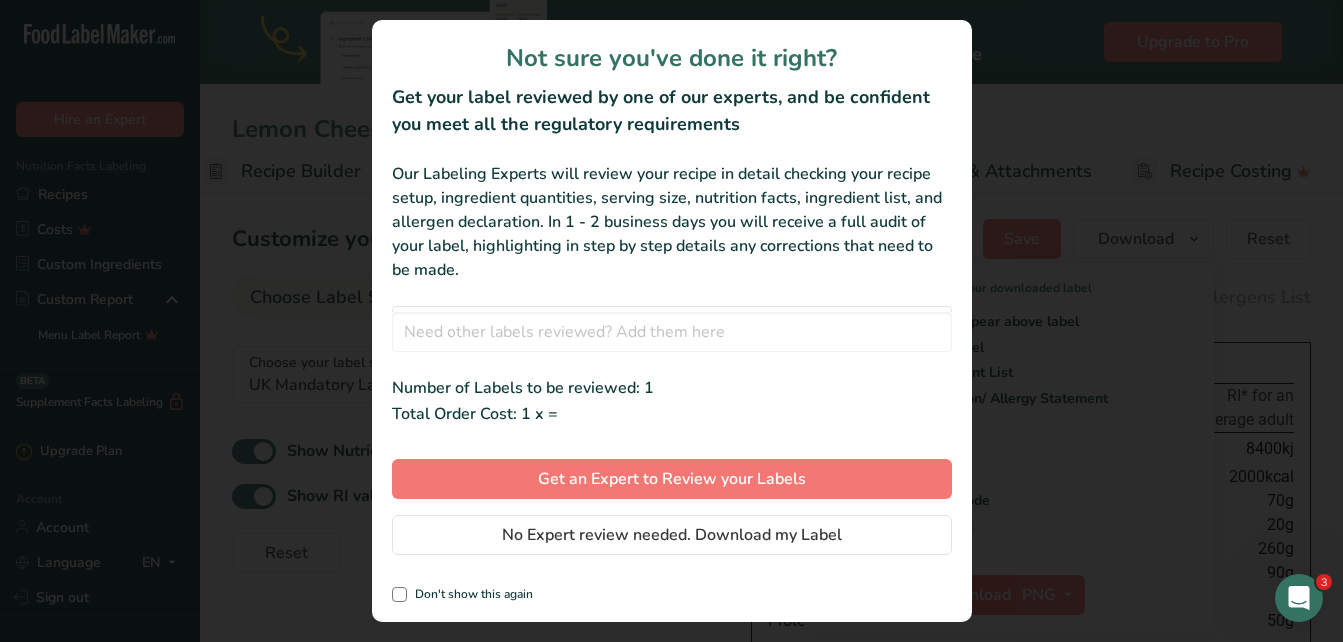 scroll, scrollTop: 0, scrollLeft: 201, axis: horizontal 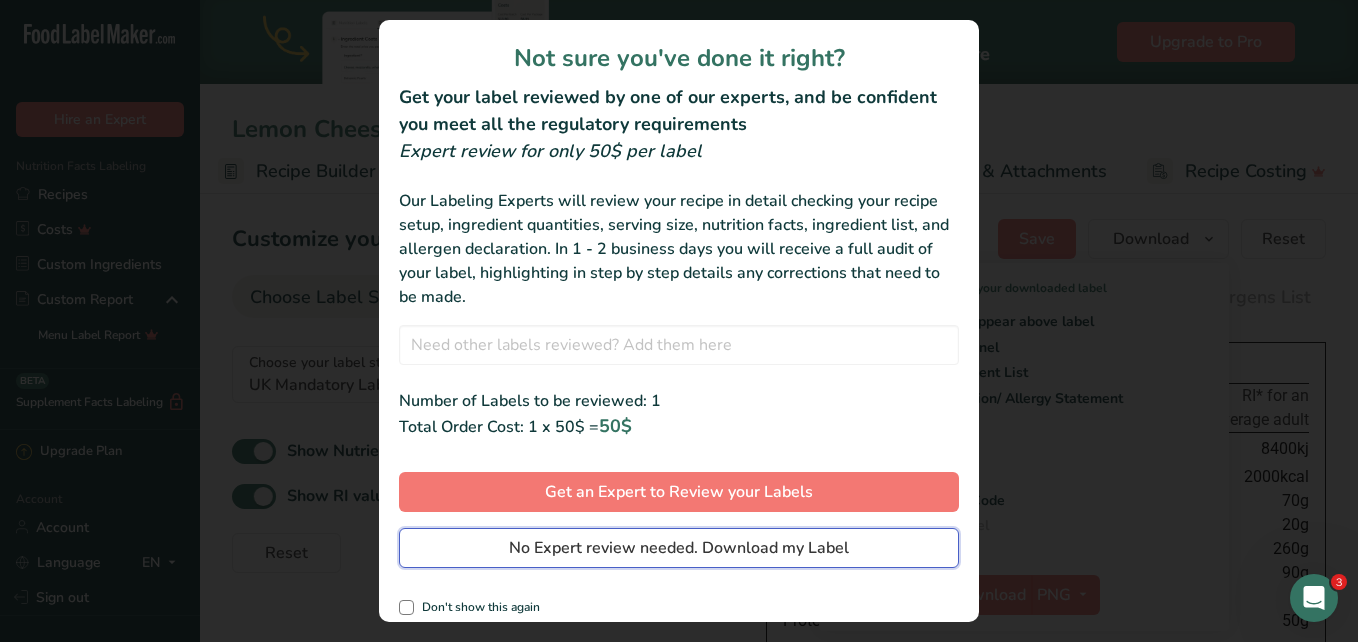 click on "No Expert review needed. Download my Label" at bounding box center [679, 548] 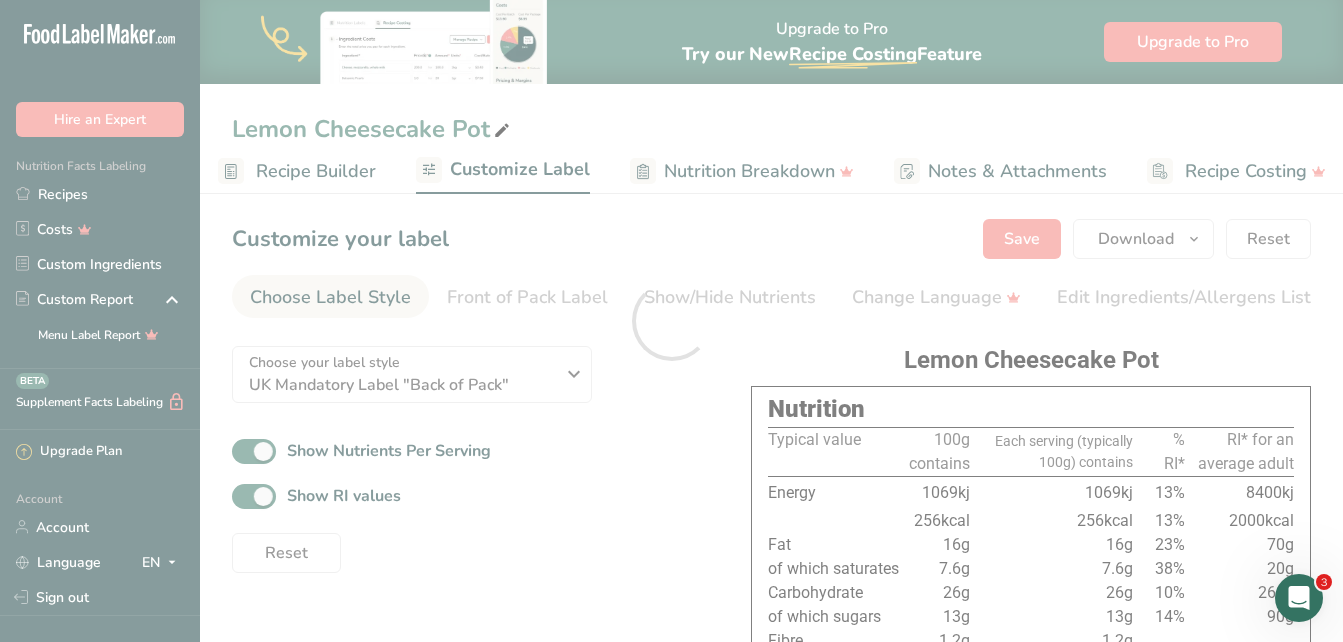 scroll, scrollTop: 0, scrollLeft: 0, axis: both 